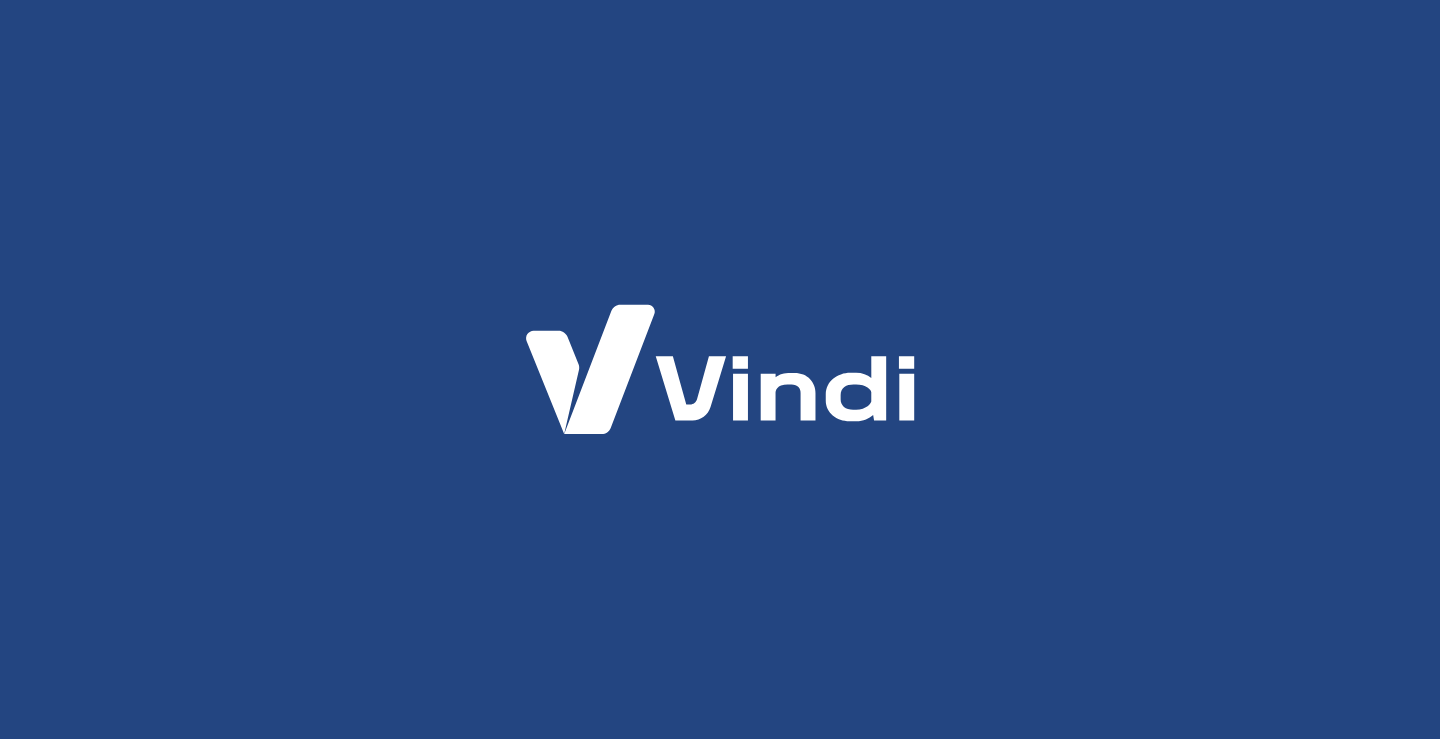 scroll, scrollTop: 0, scrollLeft: 0, axis: both 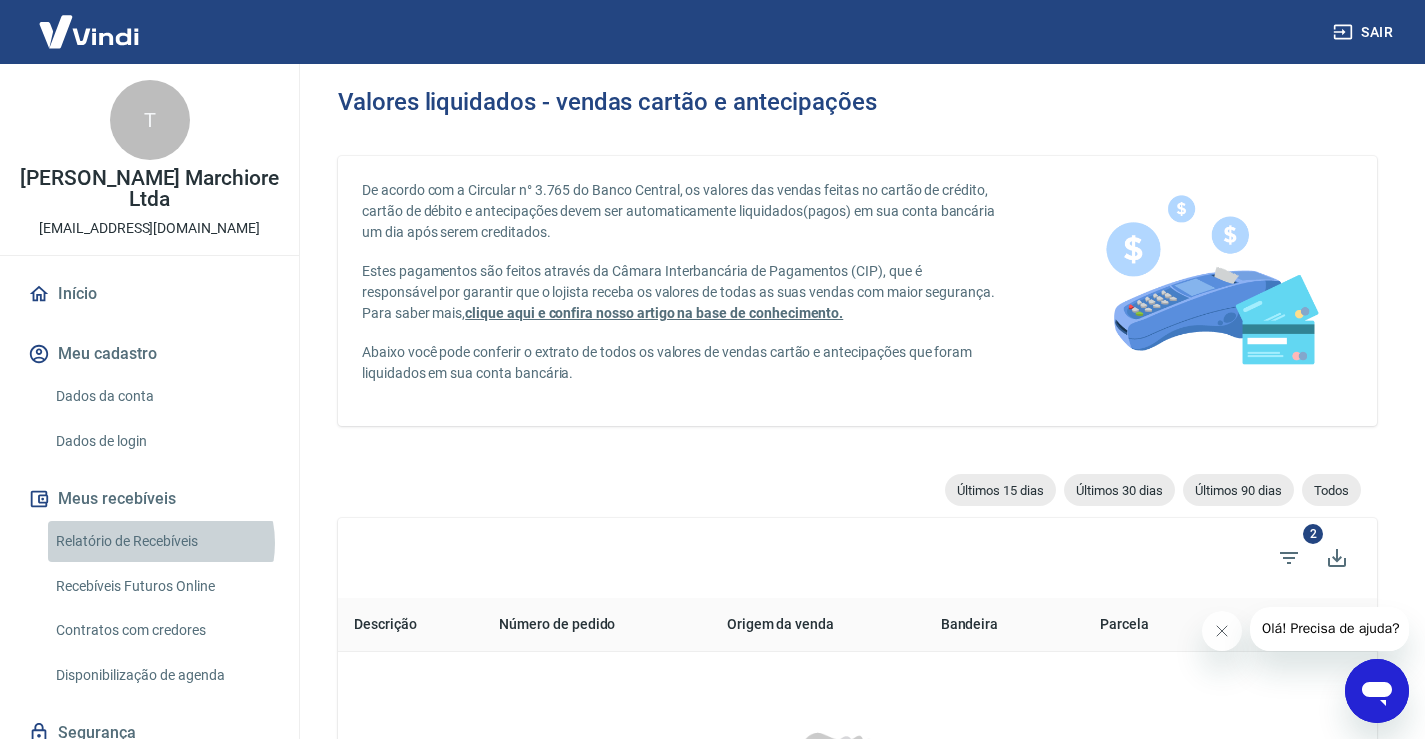click on "Relatório de Recebíveis" at bounding box center [161, 541] 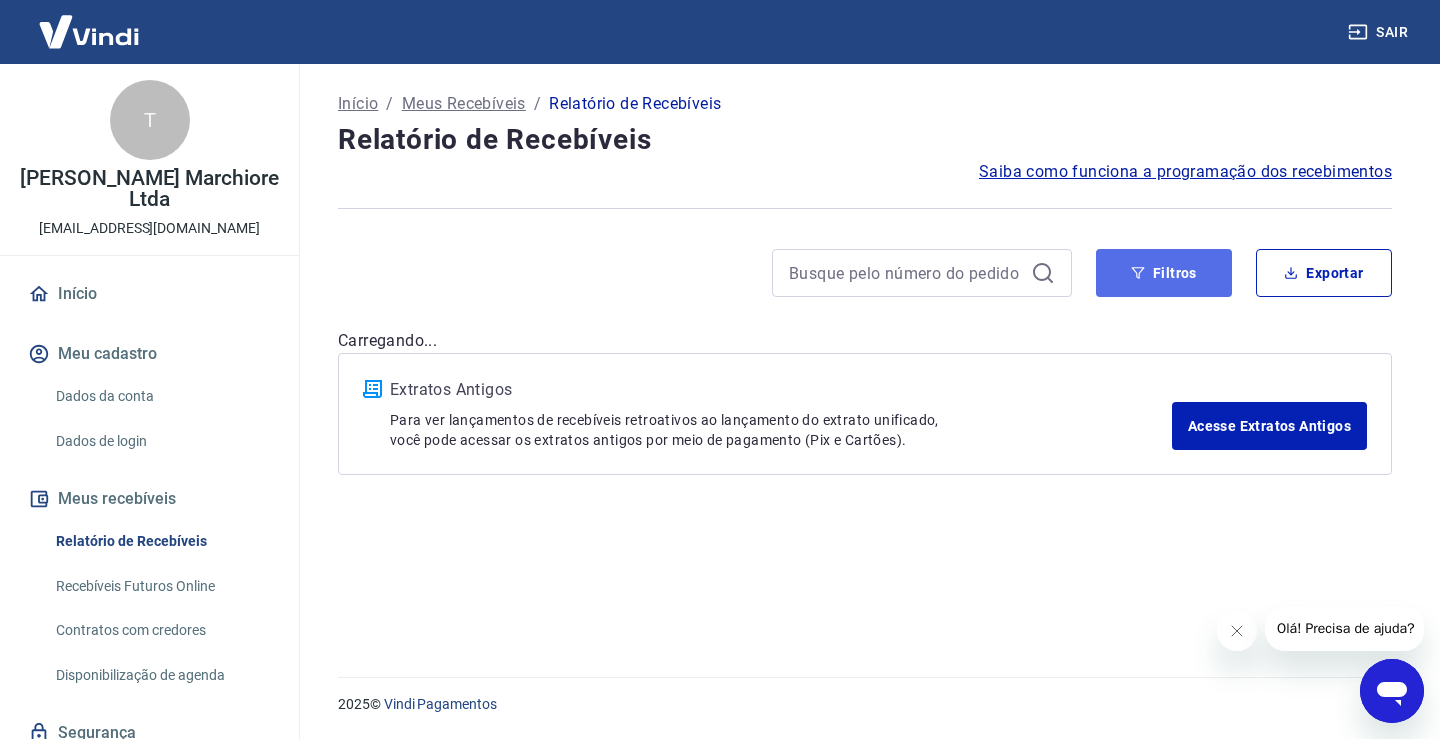 click on "Filtros" at bounding box center (1164, 273) 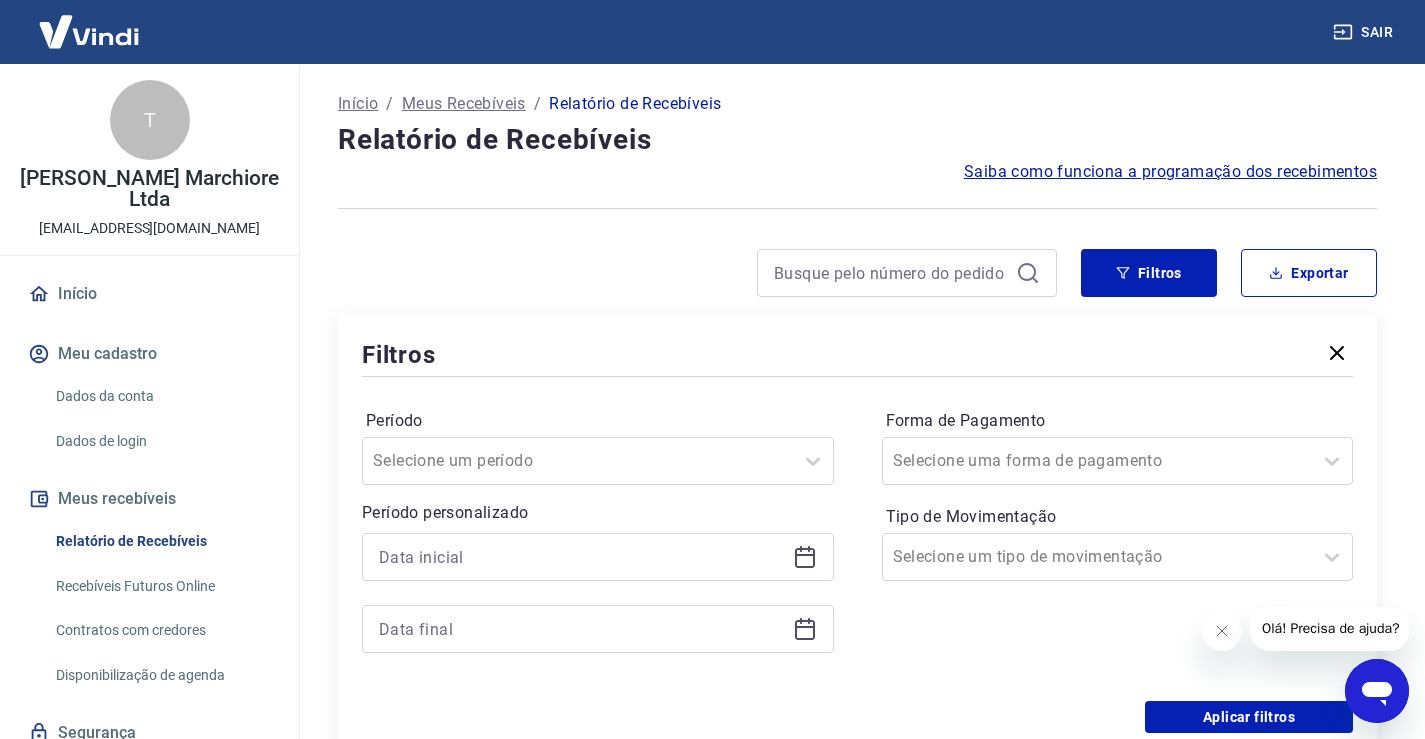 click 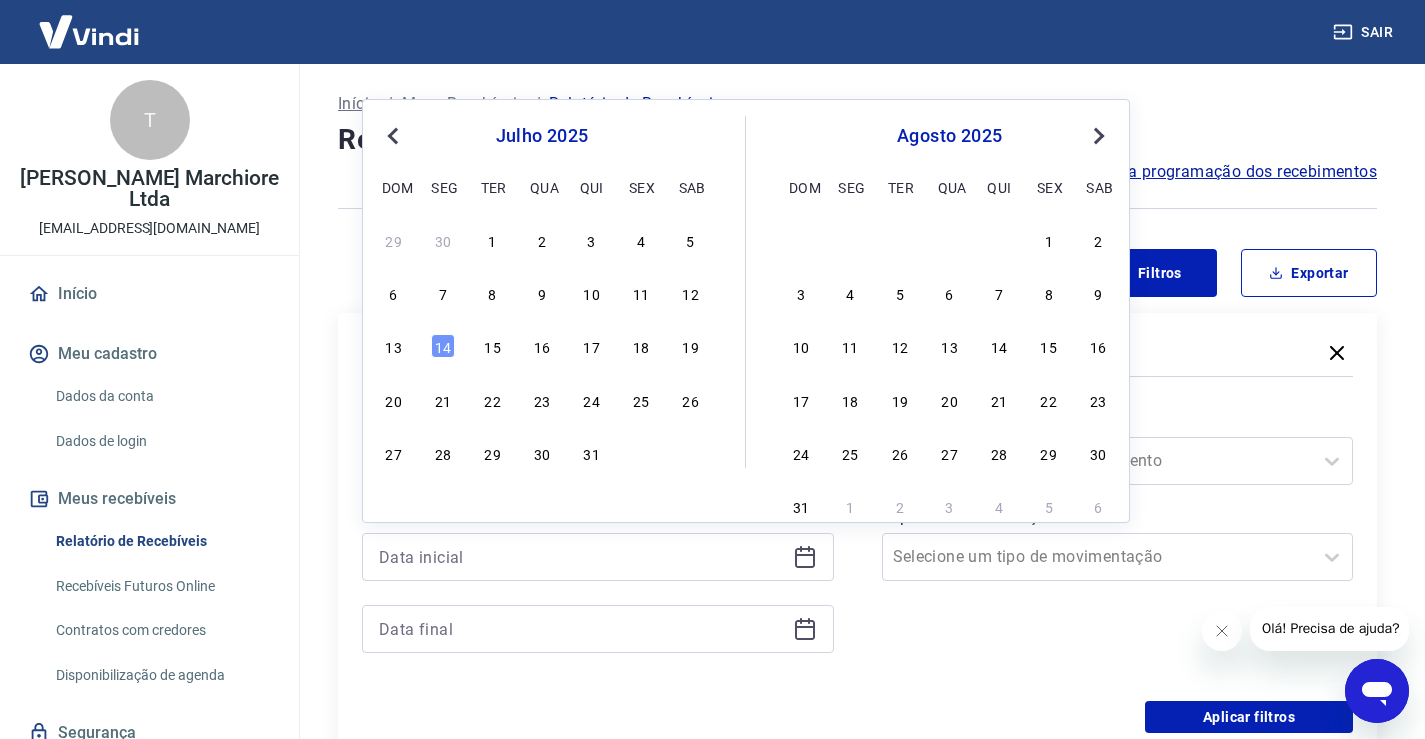 drag, startPoint x: 687, startPoint y: 296, endPoint x: 801, endPoint y: 621, distance: 344.414 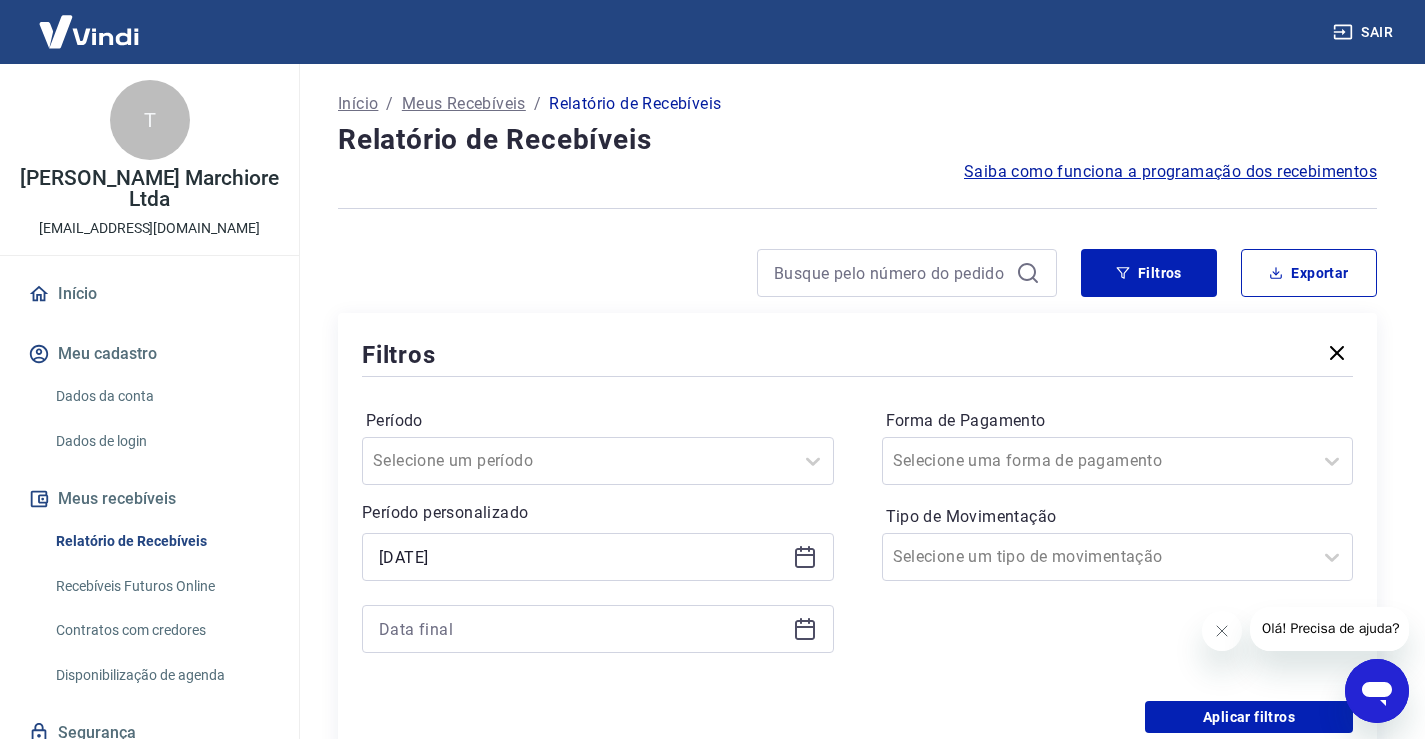 type on "12/07/2025" 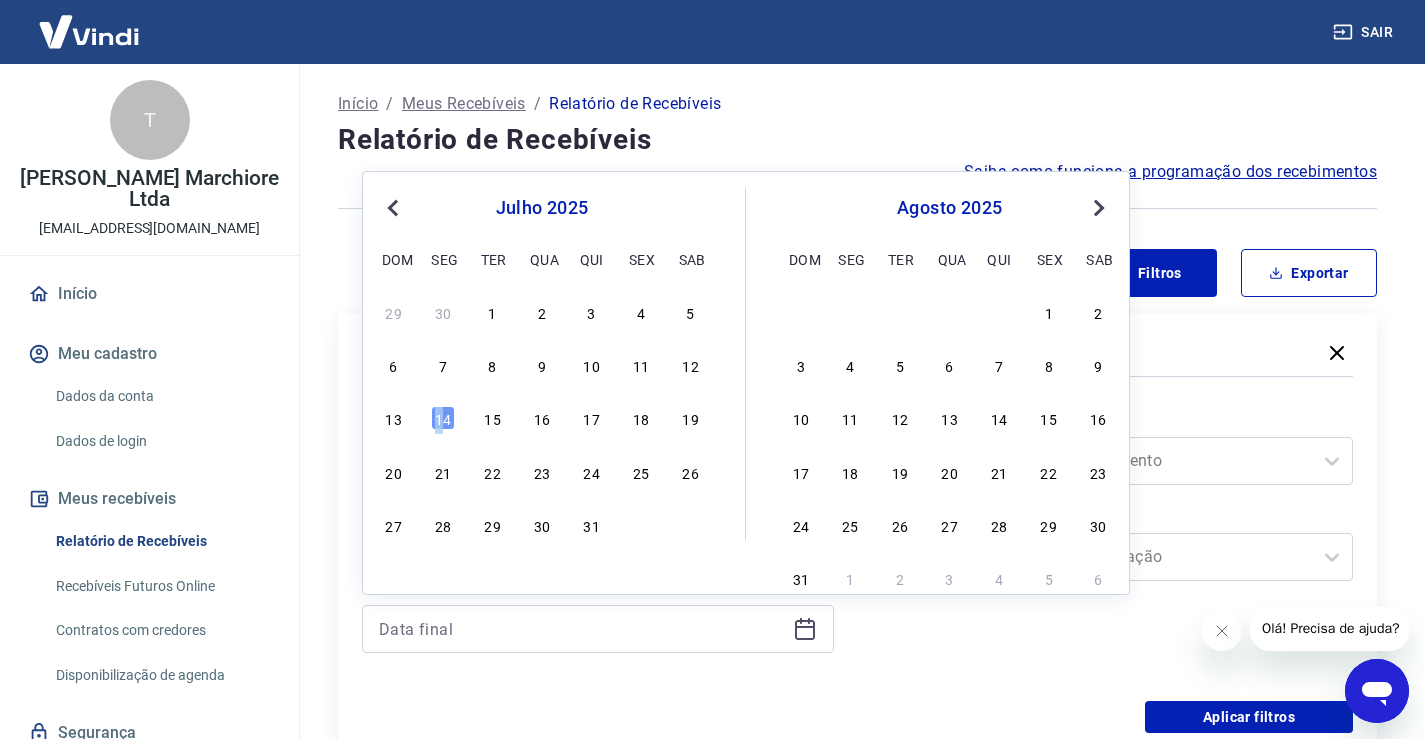 drag, startPoint x: 438, startPoint y: 422, endPoint x: 1000, endPoint y: 433, distance: 562.10767 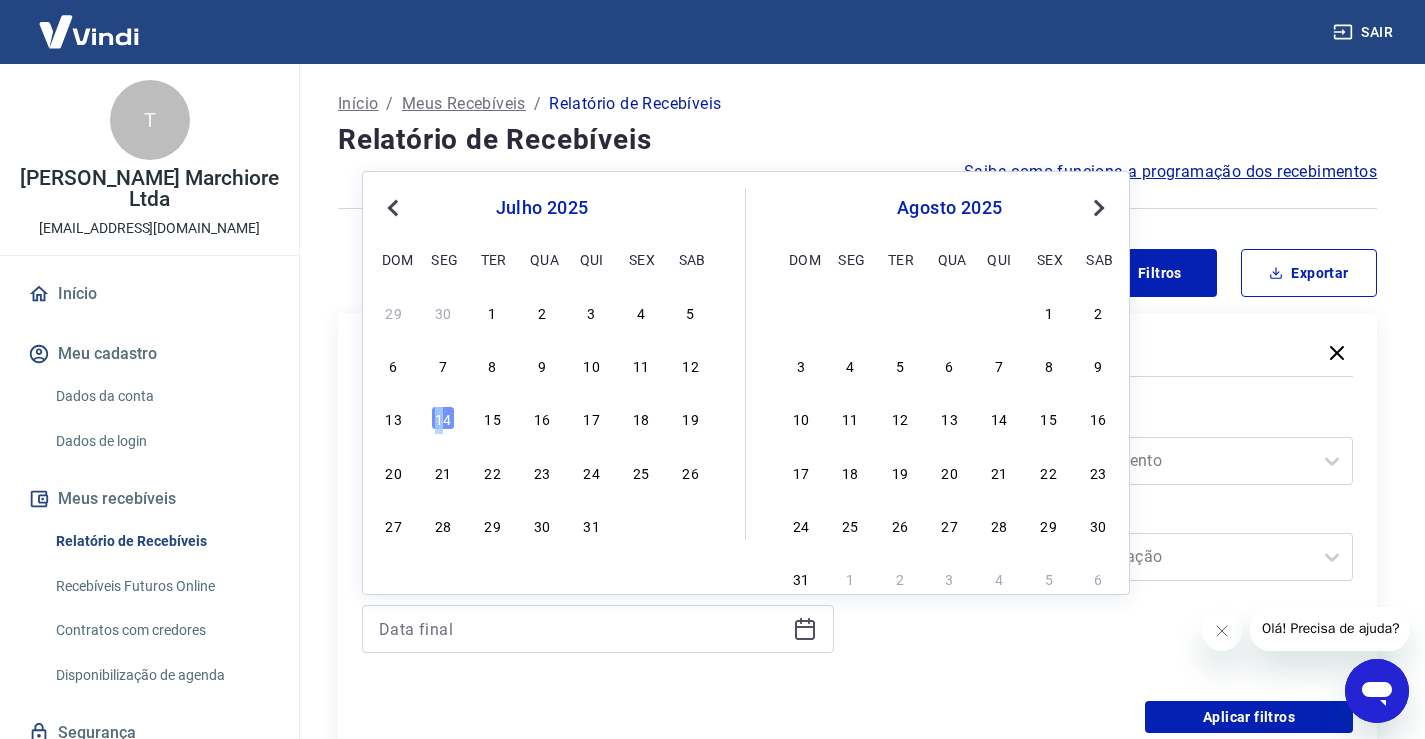 type on "14/07/2025" 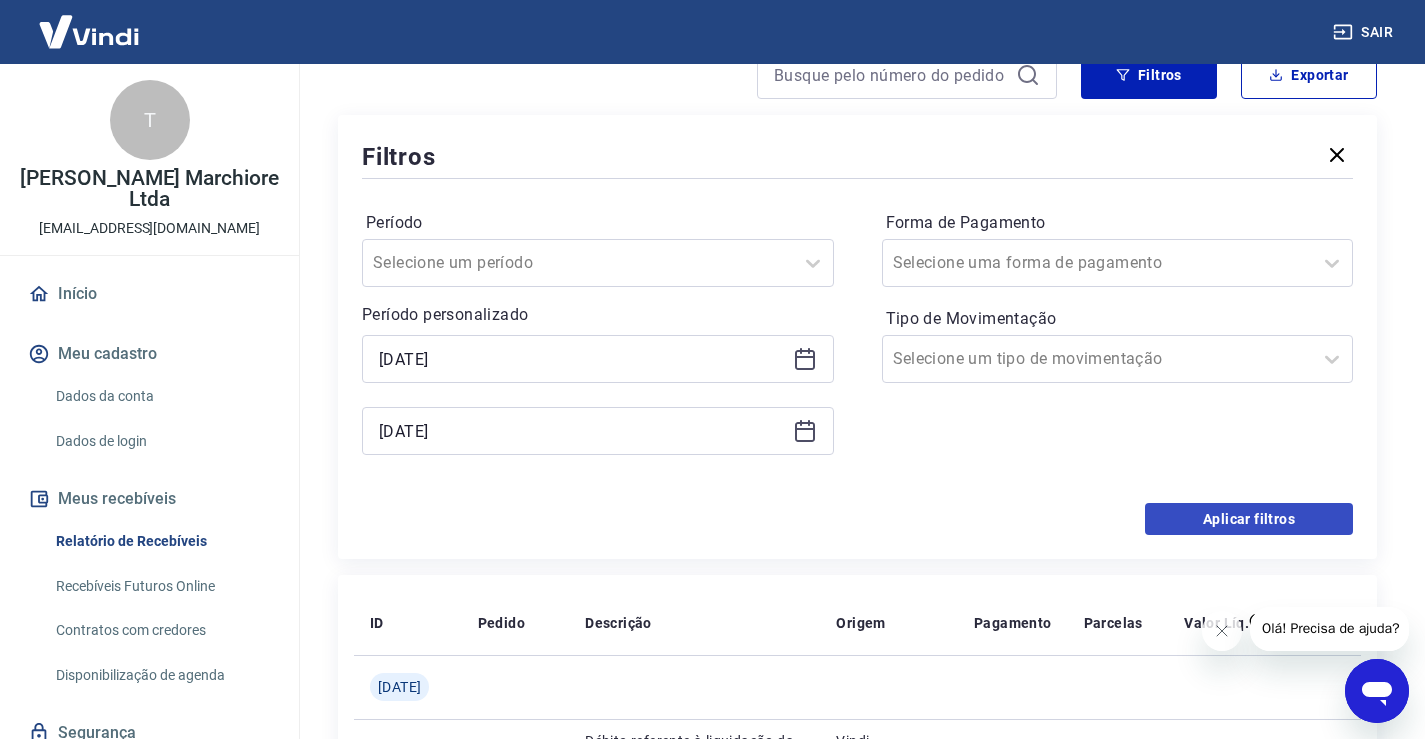 scroll, scrollTop: 200, scrollLeft: 0, axis: vertical 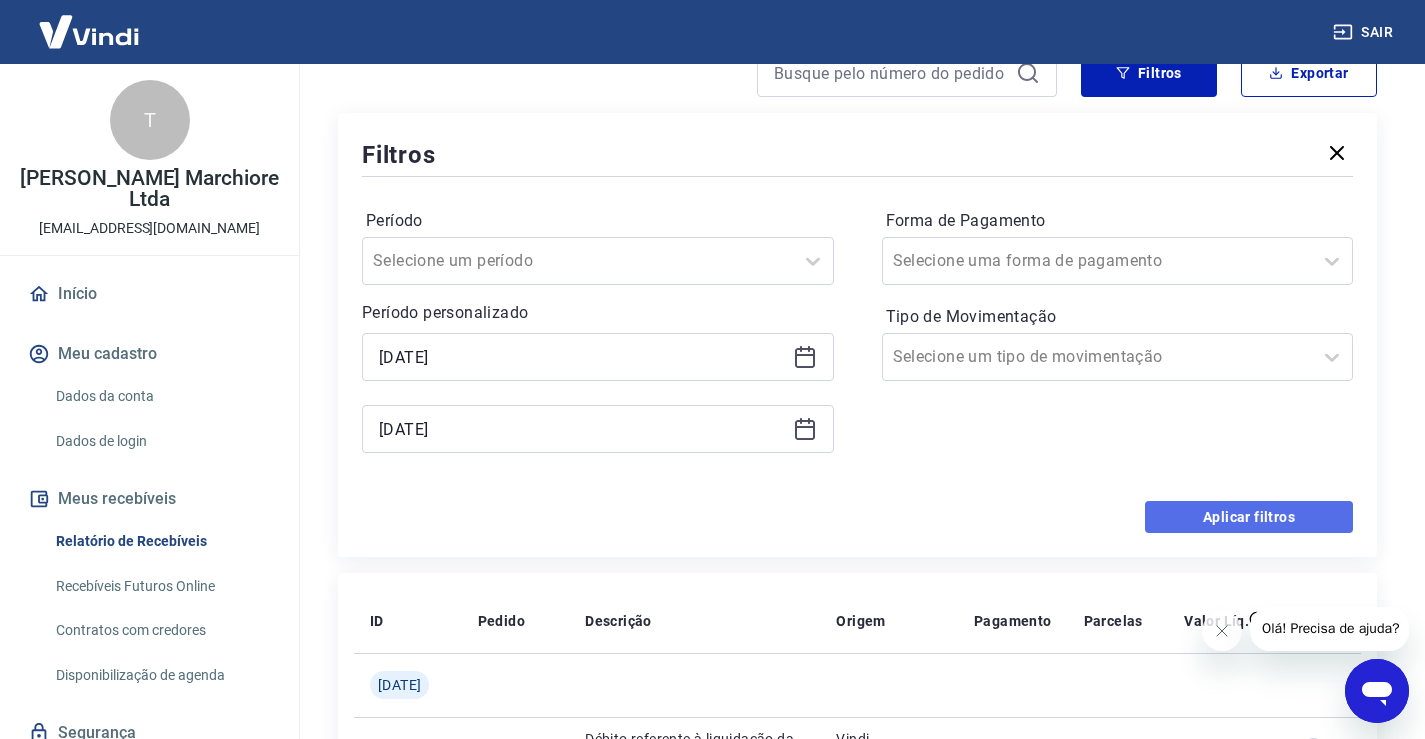 click on "Aplicar filtros" at bounding box center [1249, 517] 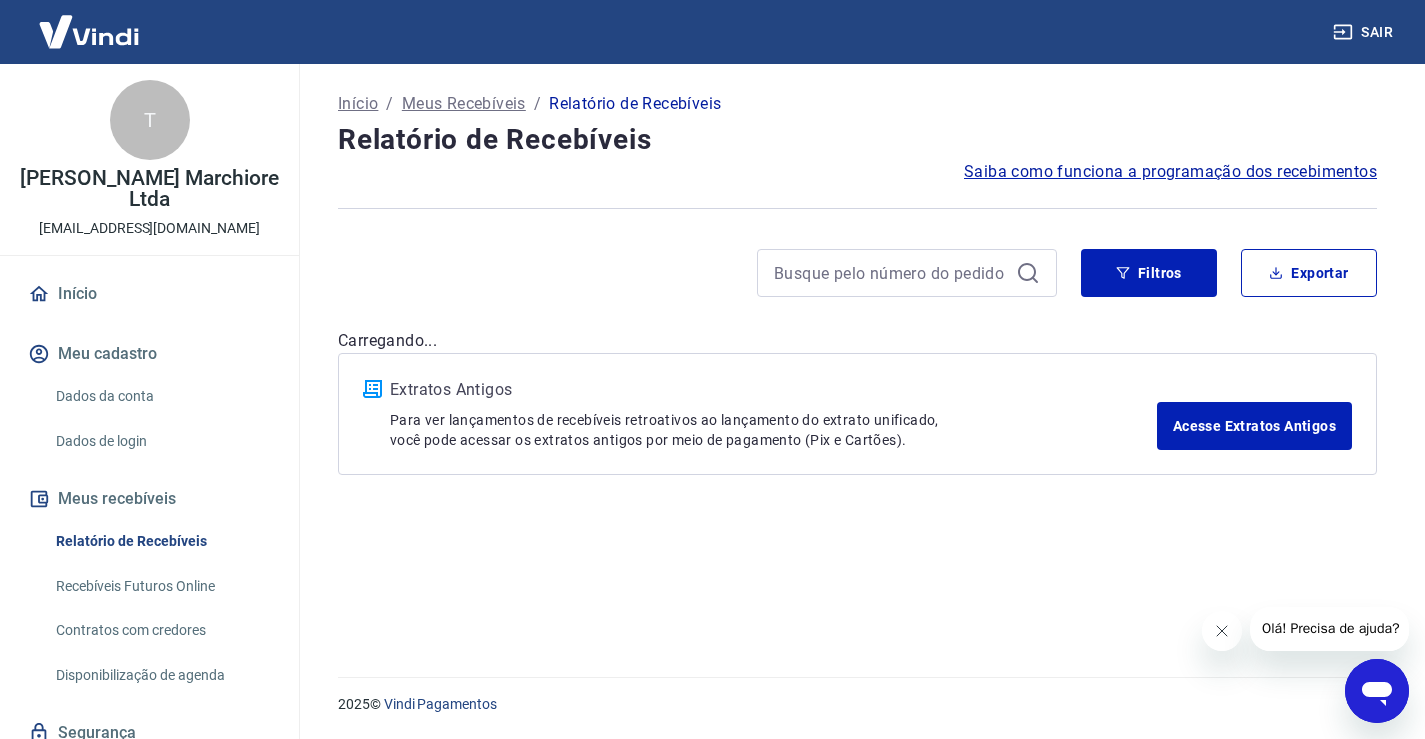 scroll, scrollTop: 0, scrollLeft: 0, axis: both 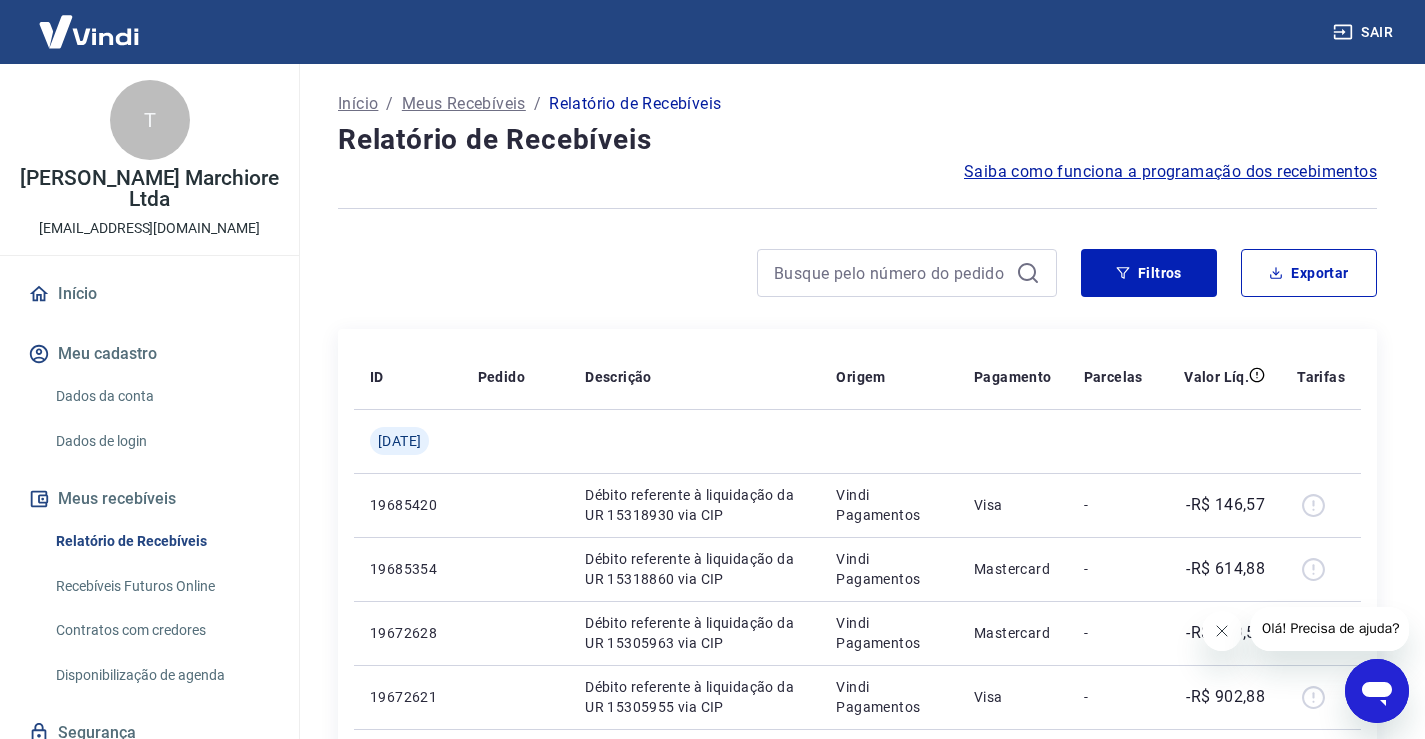 drag, startPoint x: 1236, startPoint y: 625, endPoint x: 2439, endPoint y: 1226, distance: 1344.7714 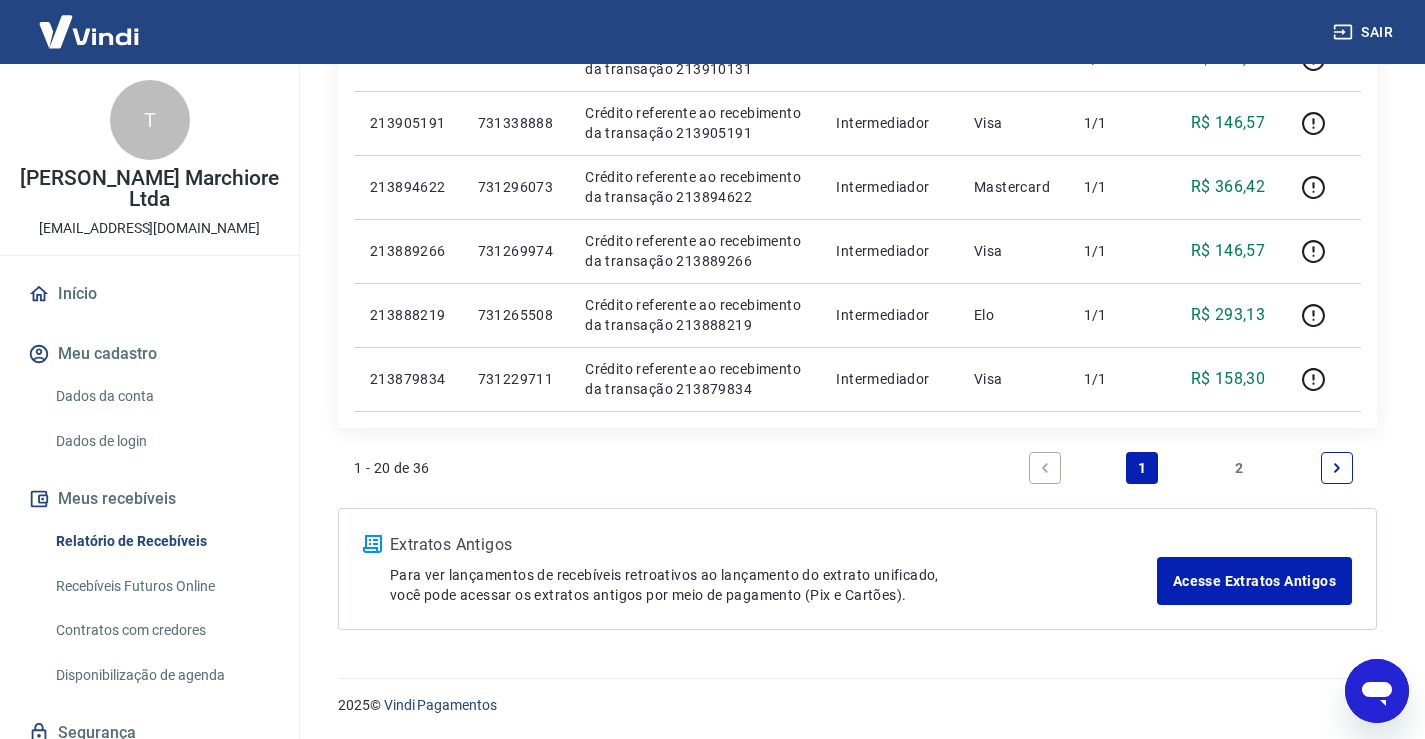 scroll, scrollTop: 1407, scrollLeft: 0, axis: vertical 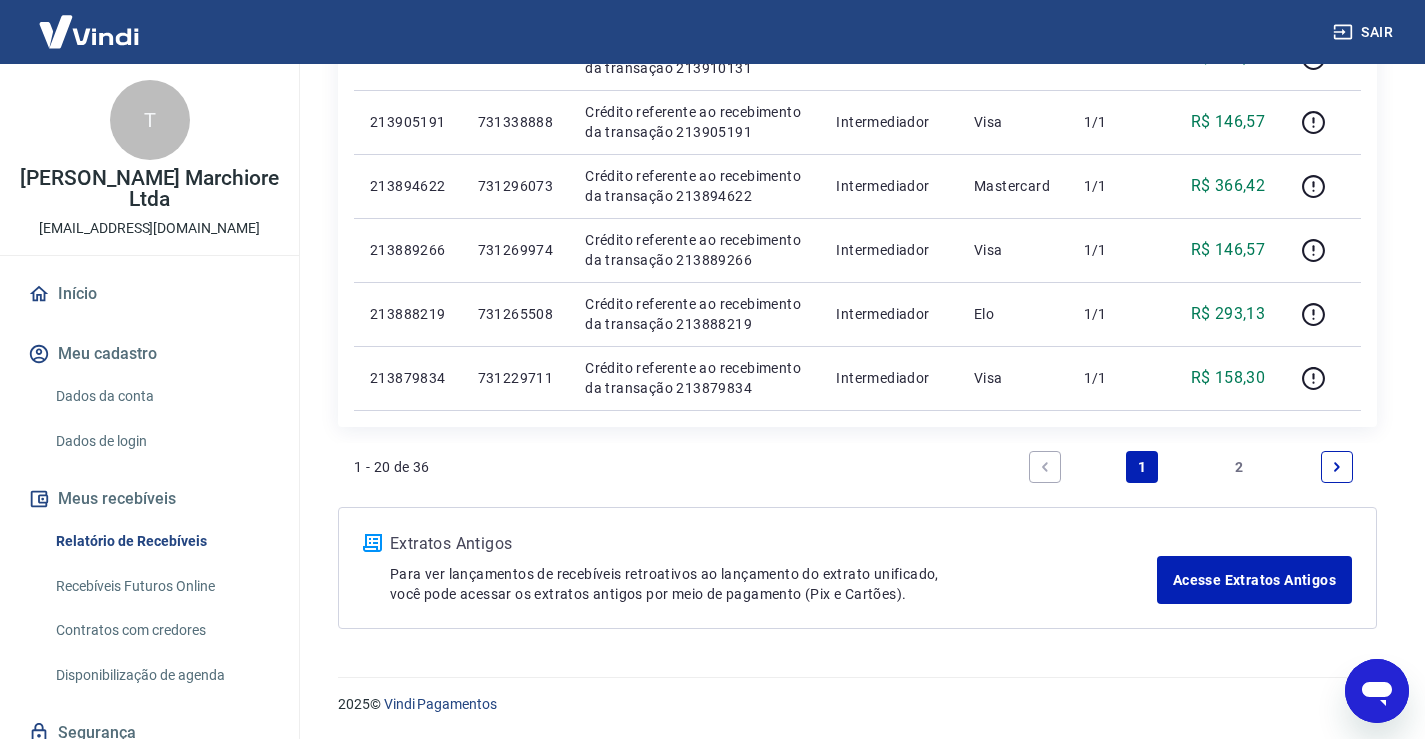 click on "2" at bounding box center (1240, 467) 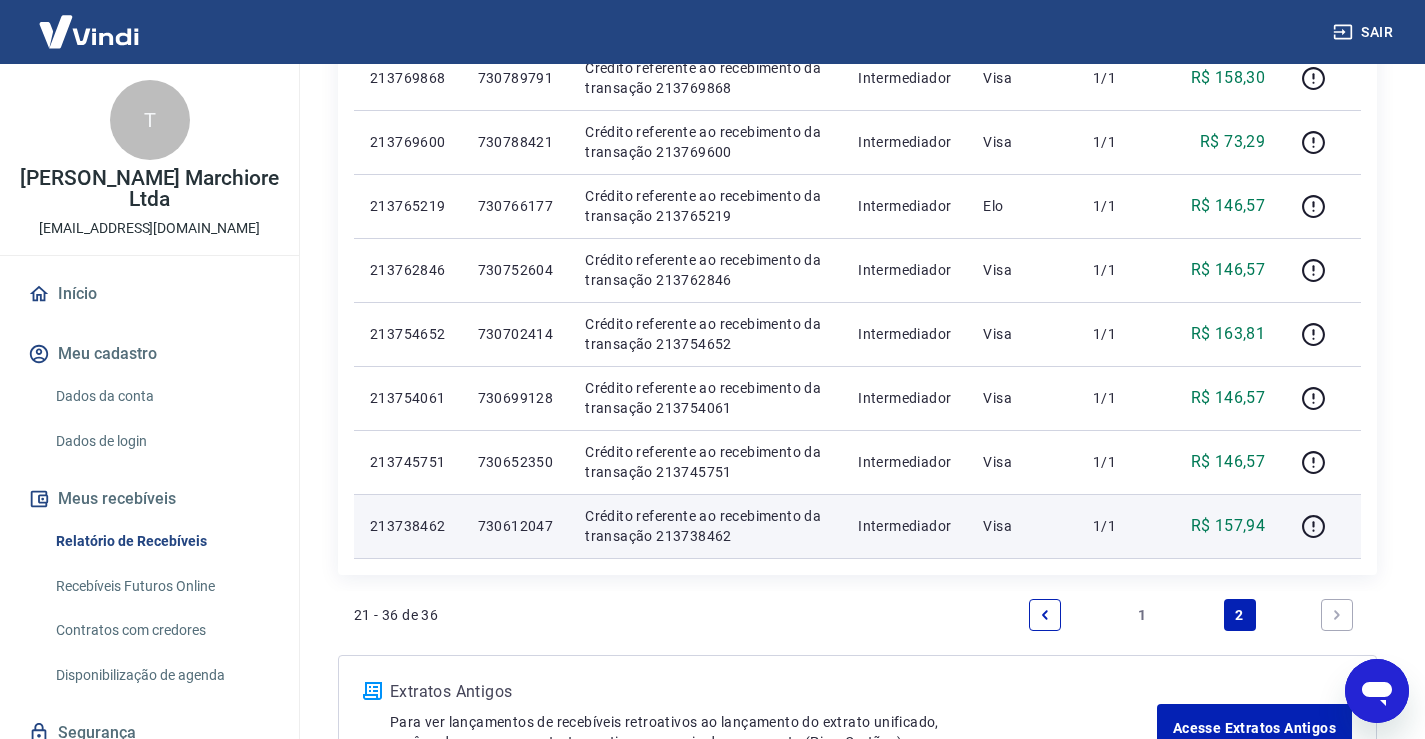 scroll, scrollTop: 1033, scrollLeft: 0, axis: vertical 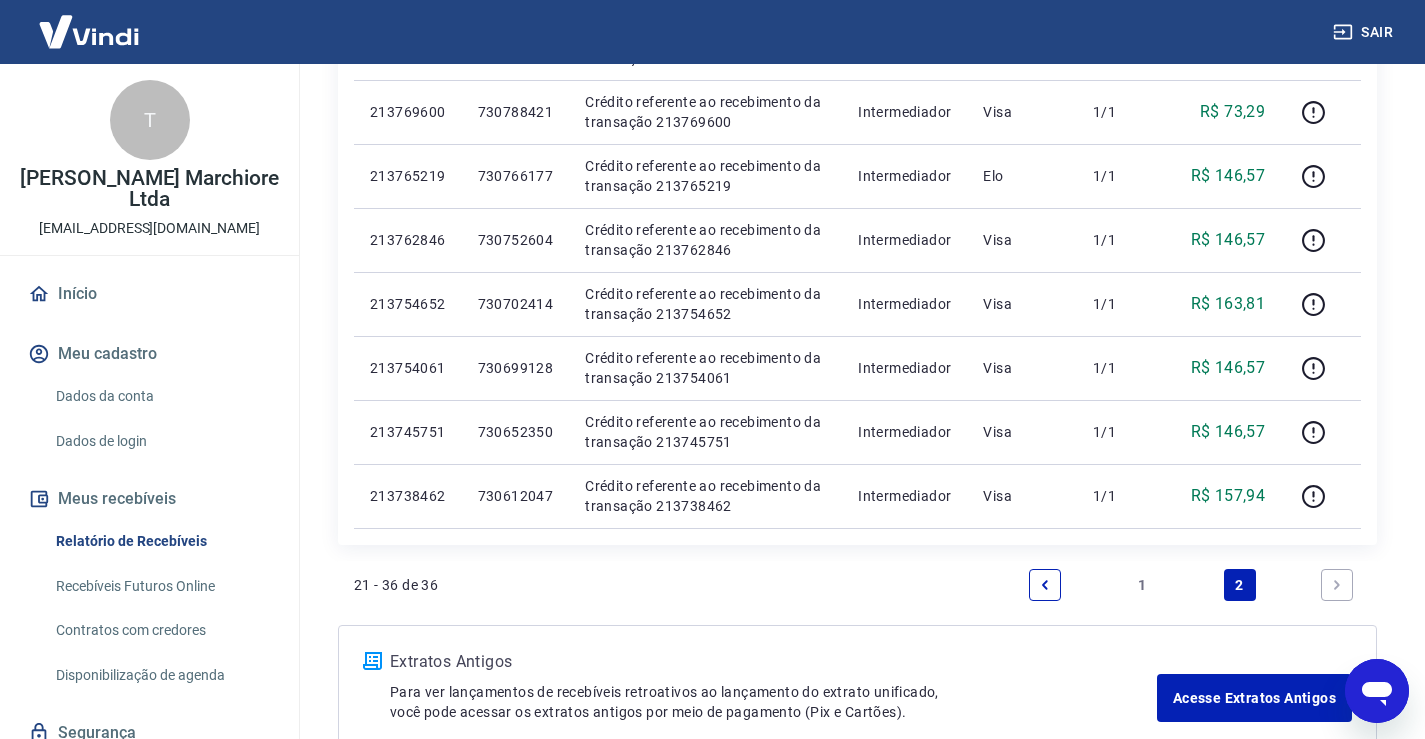 click on "1" at bounding box center [1142, 585] 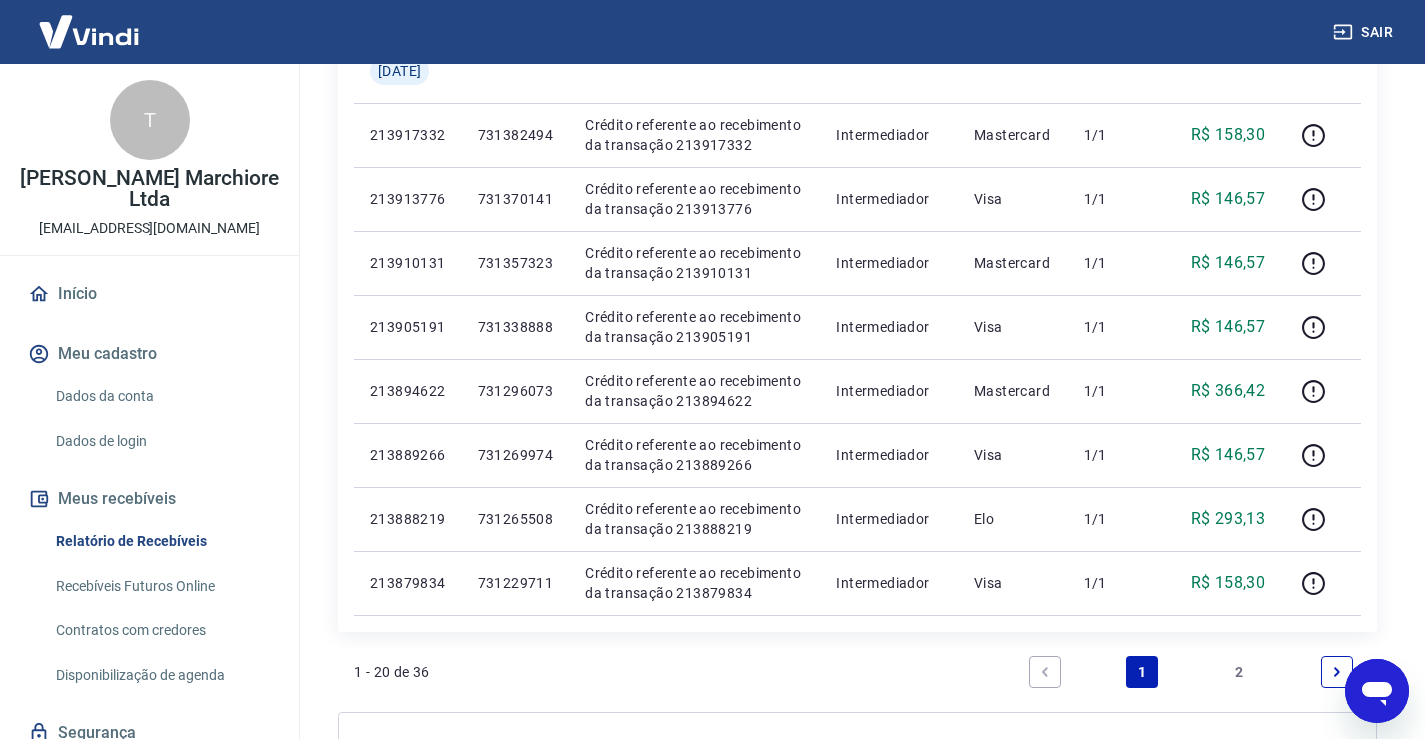 scroll, scrollTop: 1367, scrollLeft: 0, axis: vertical 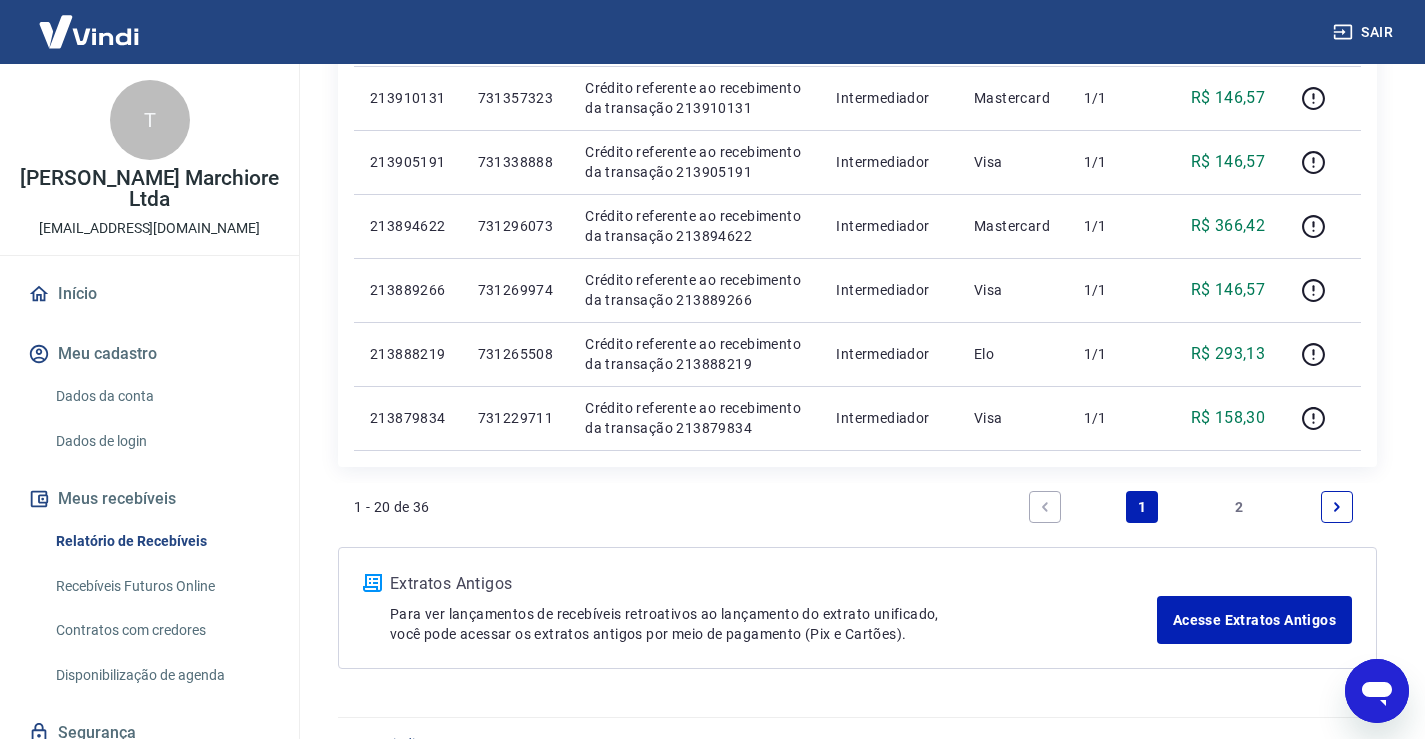 click on "2" at bounding box center [1240, 507] 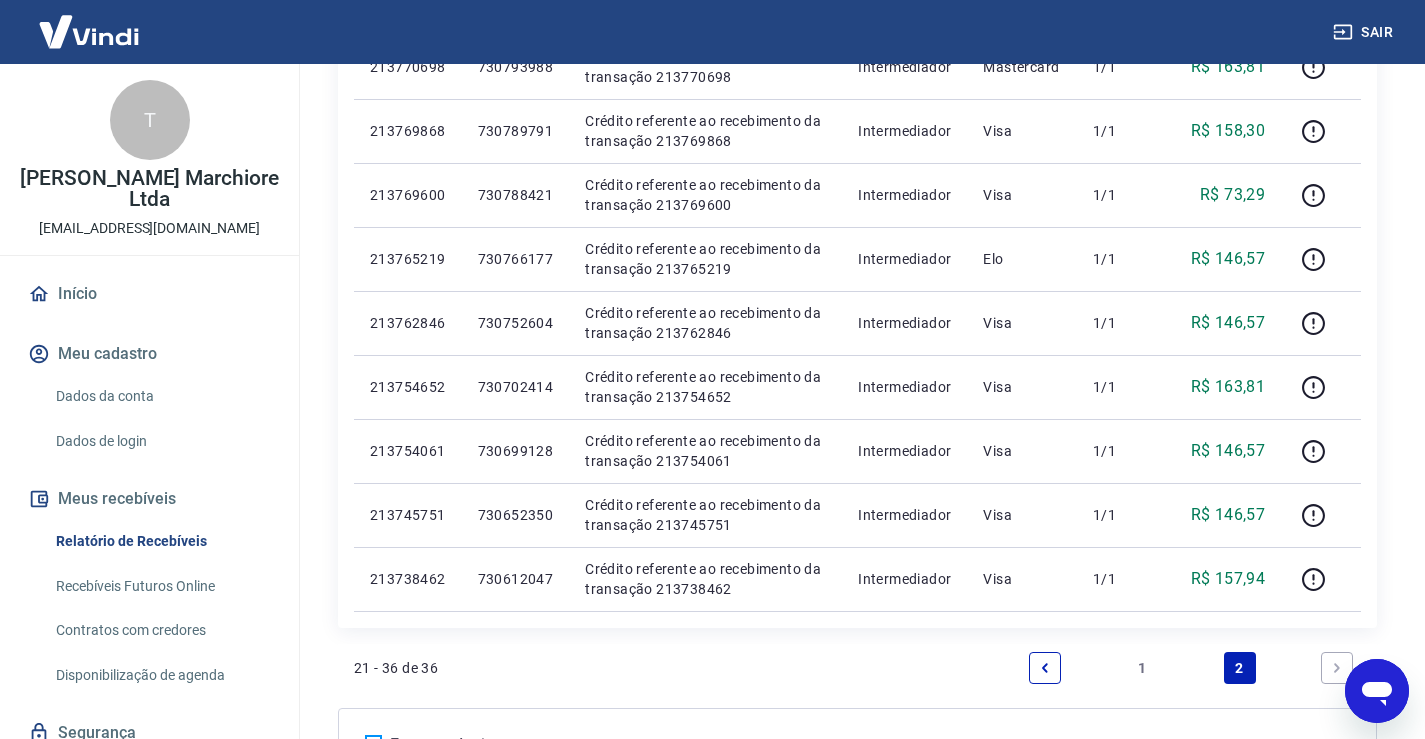 scroll, scrollTop: 1151, scrollLeft: 0, axis: vertical 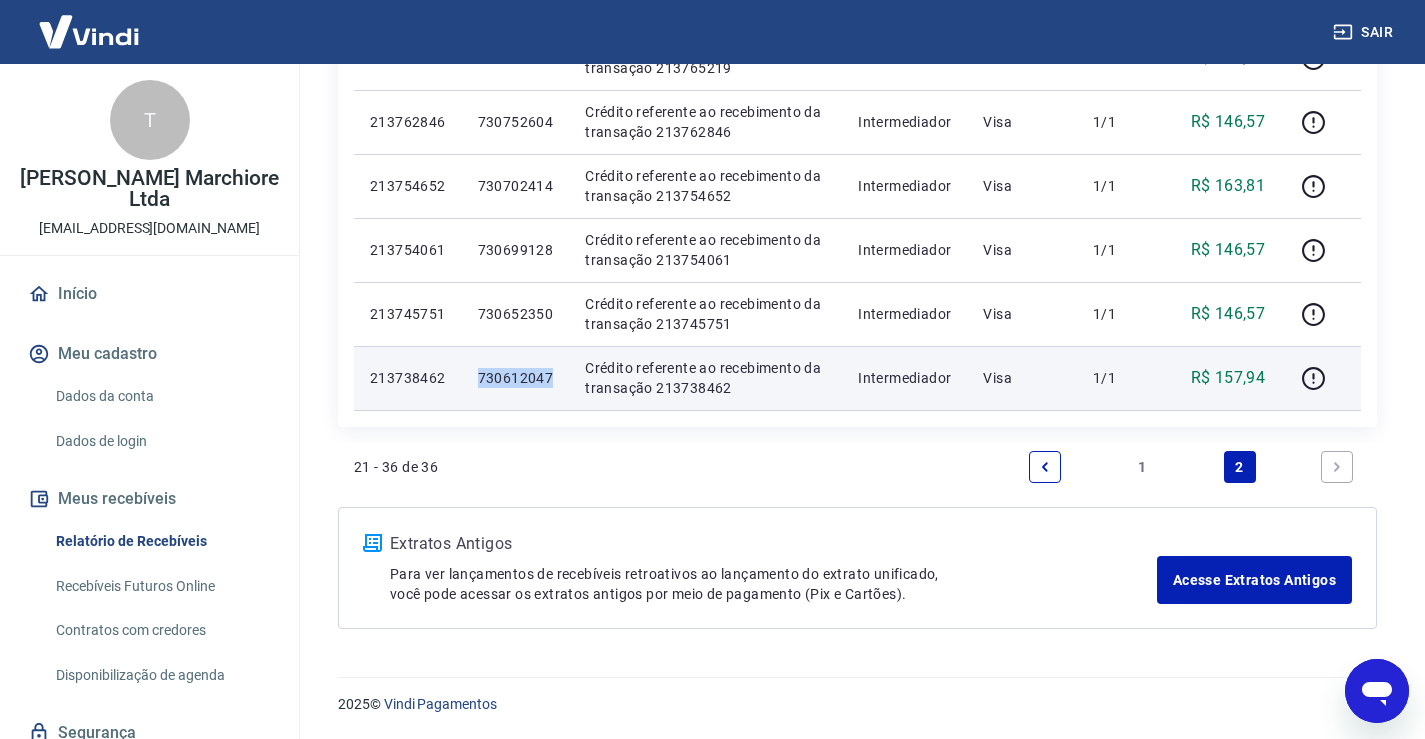 drag, startPoint x: 492, startPoint y: 375, endPoint x: 566, endPoint y: 372, distance: 74.06078 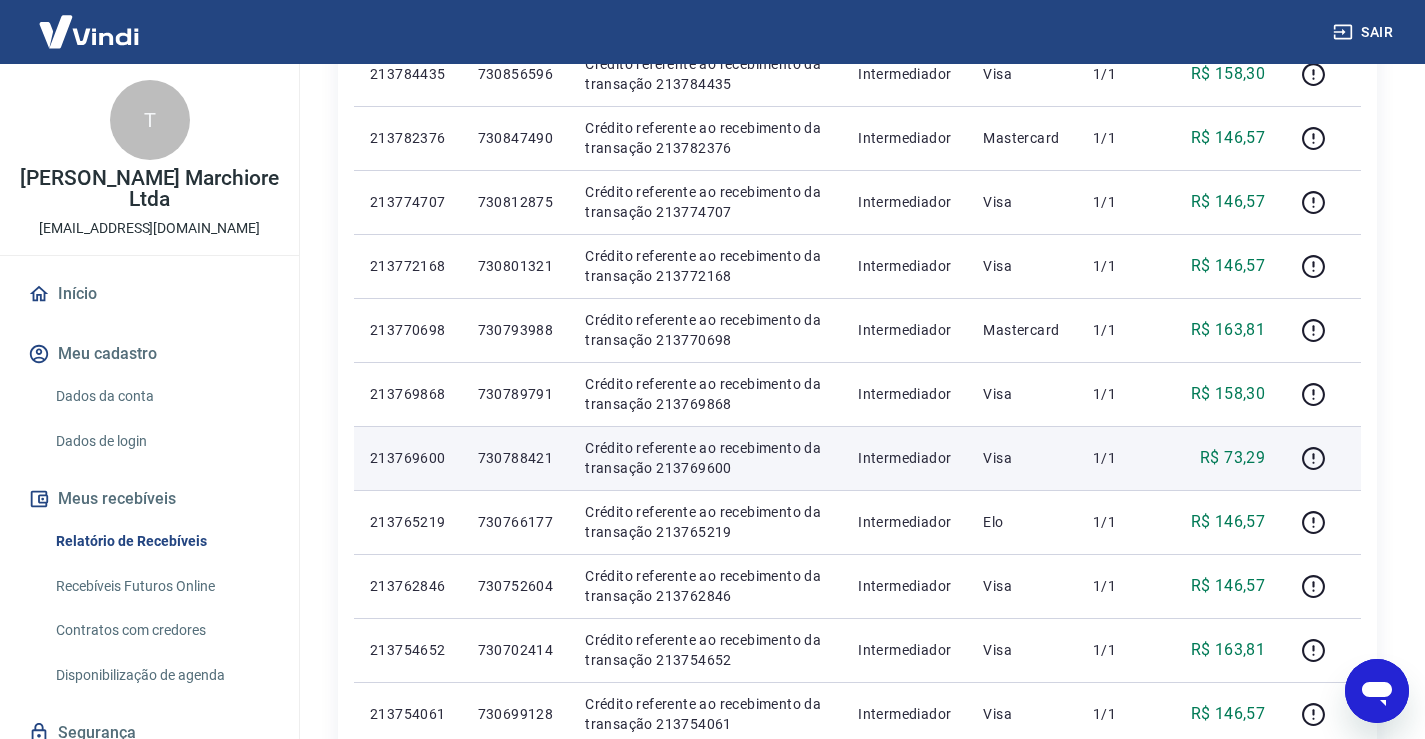 scroll, scrollTop: 684, scrollLeft: 0, axis: vertical 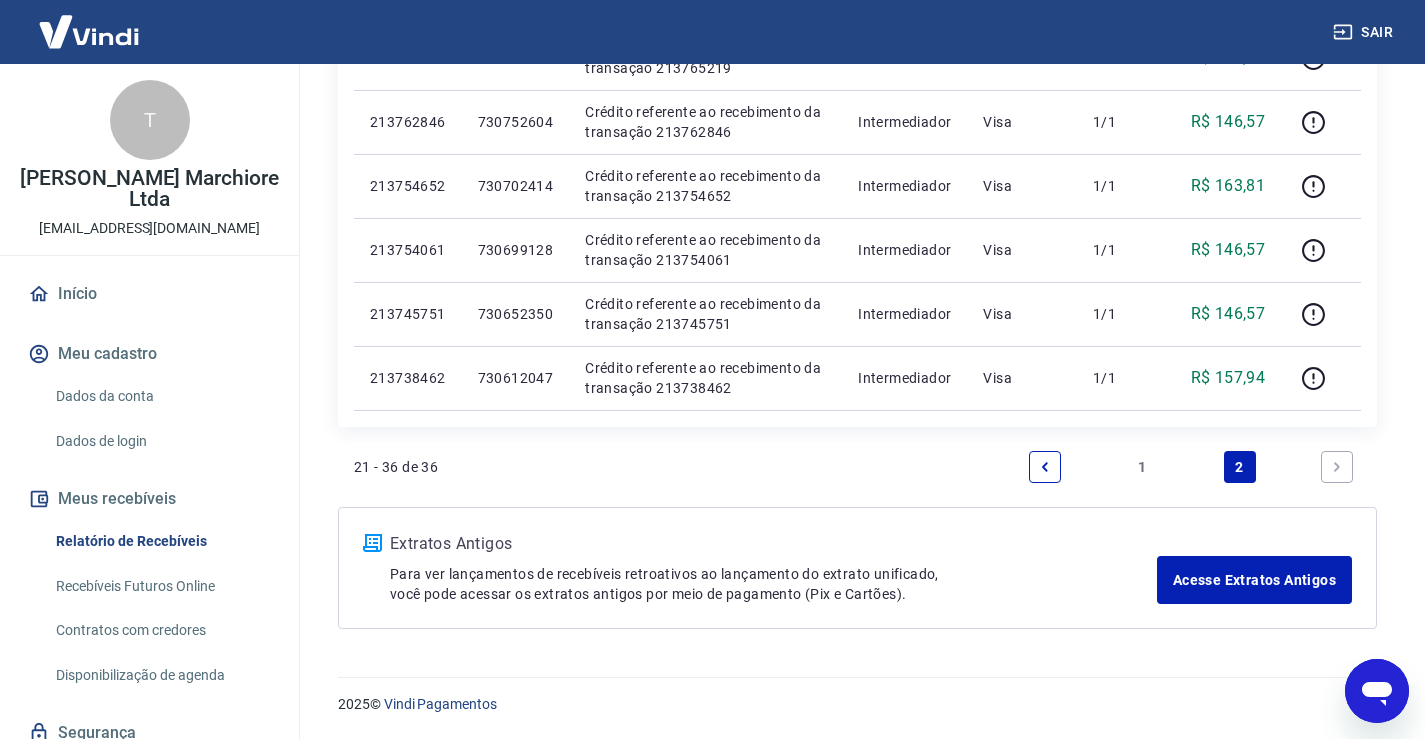 click on "1" at bounding box center [1142, 467] 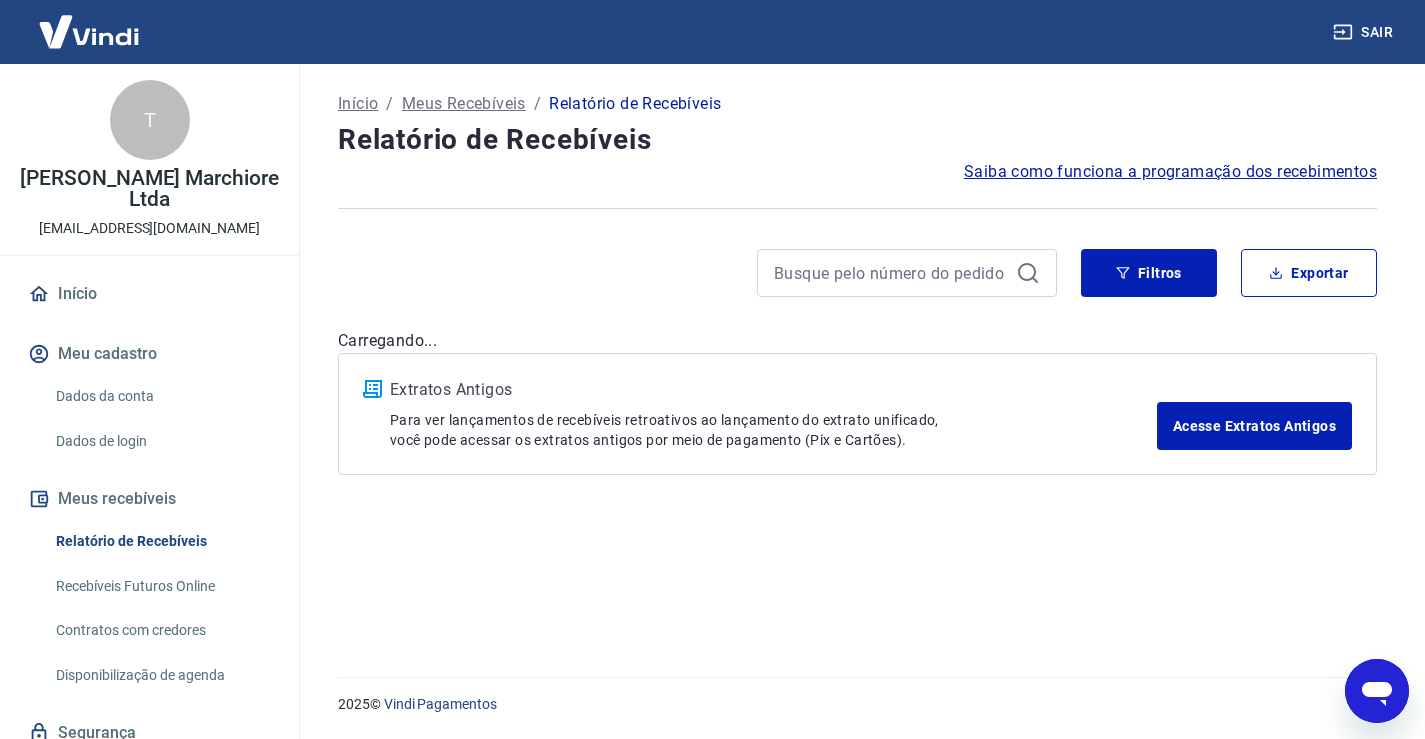 scroll, scrollTop: 0, scrollLeft: 0, axis: both 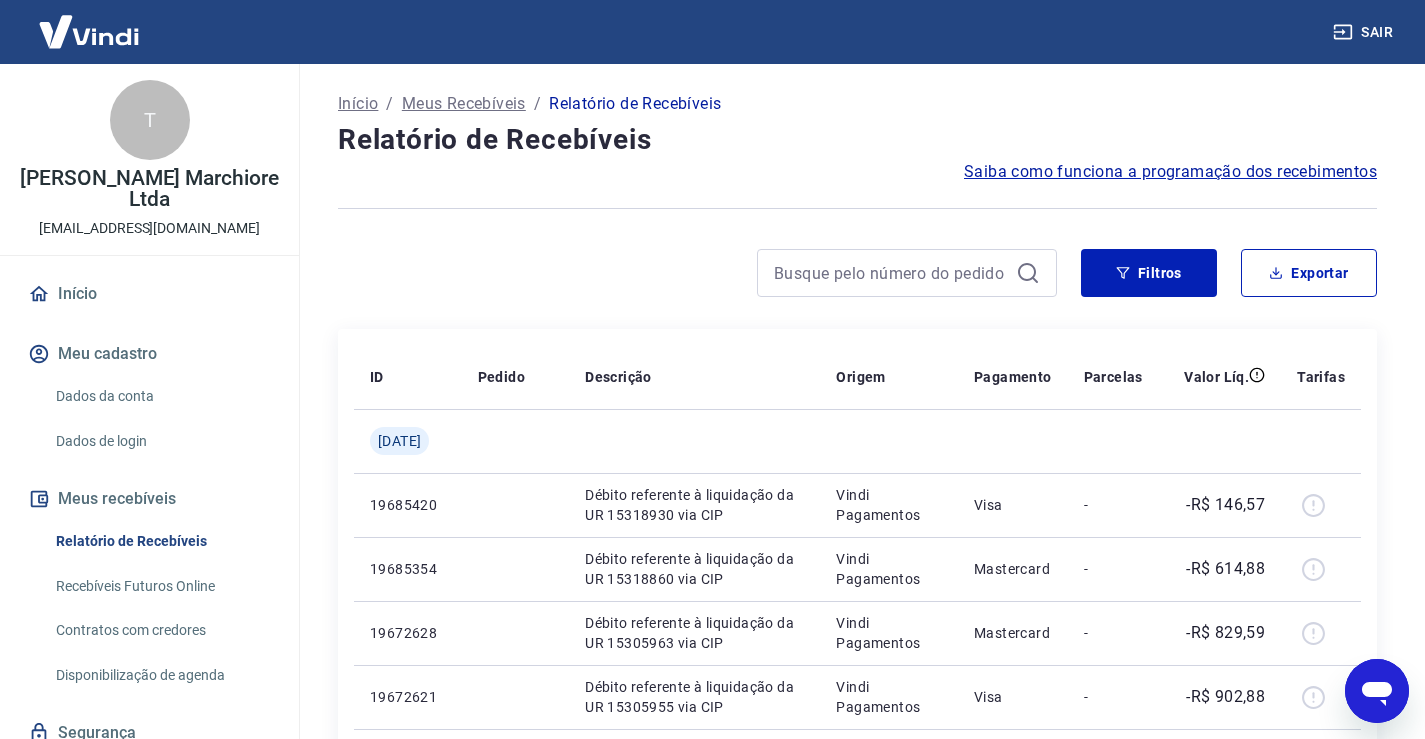 click on "Início / Meus Recebíveis / Relatório de Recebíveis" at bounding box center [857, 104] 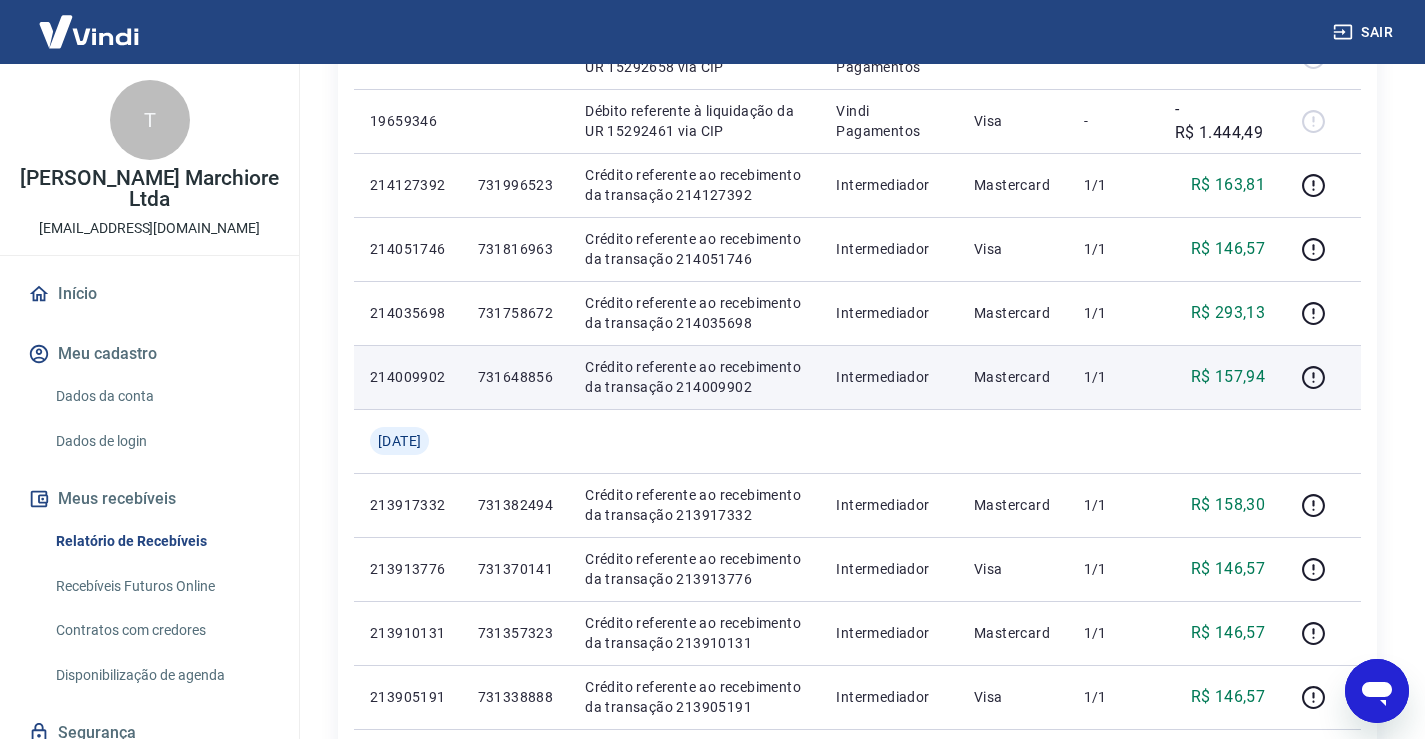 scroll, scrollTop: 1033, scrollLeft: 0, axis: vertical 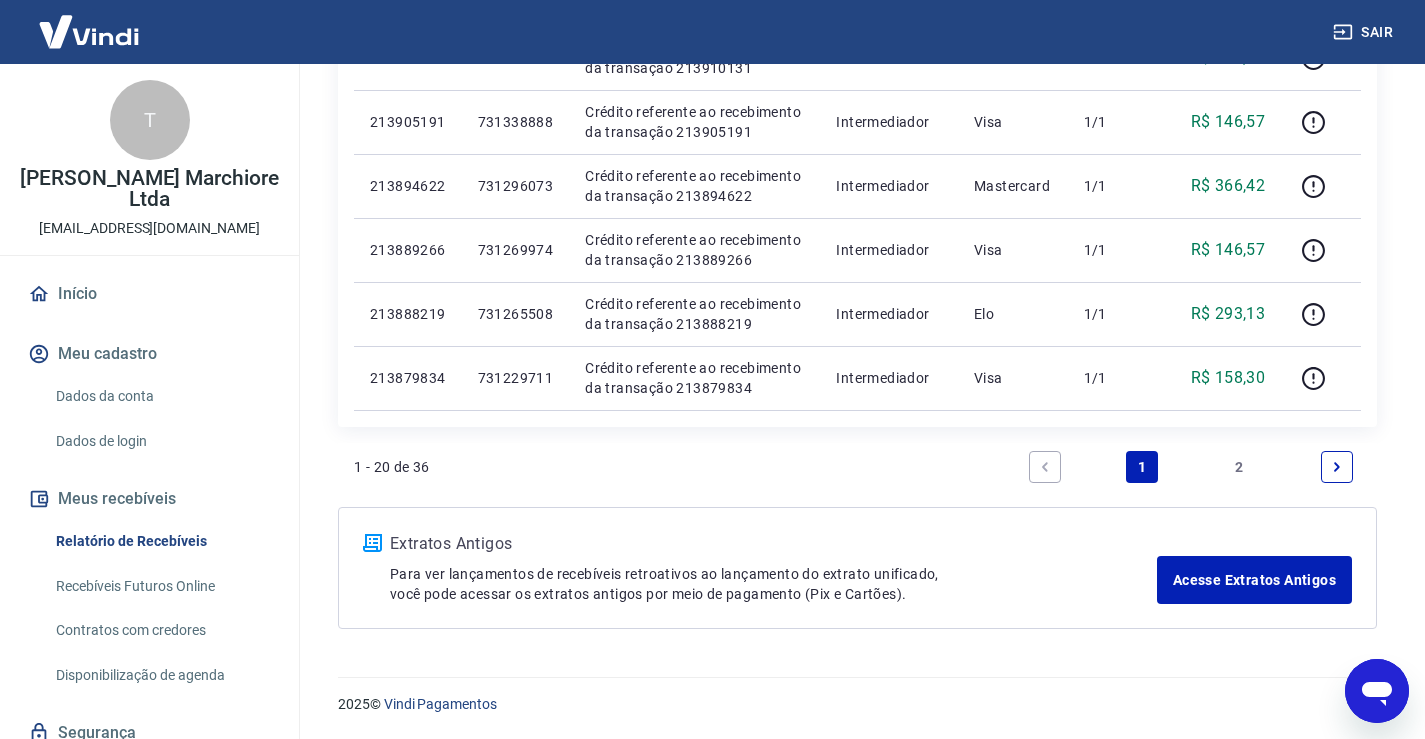 click on "2" at bounding box center (1240, 467) 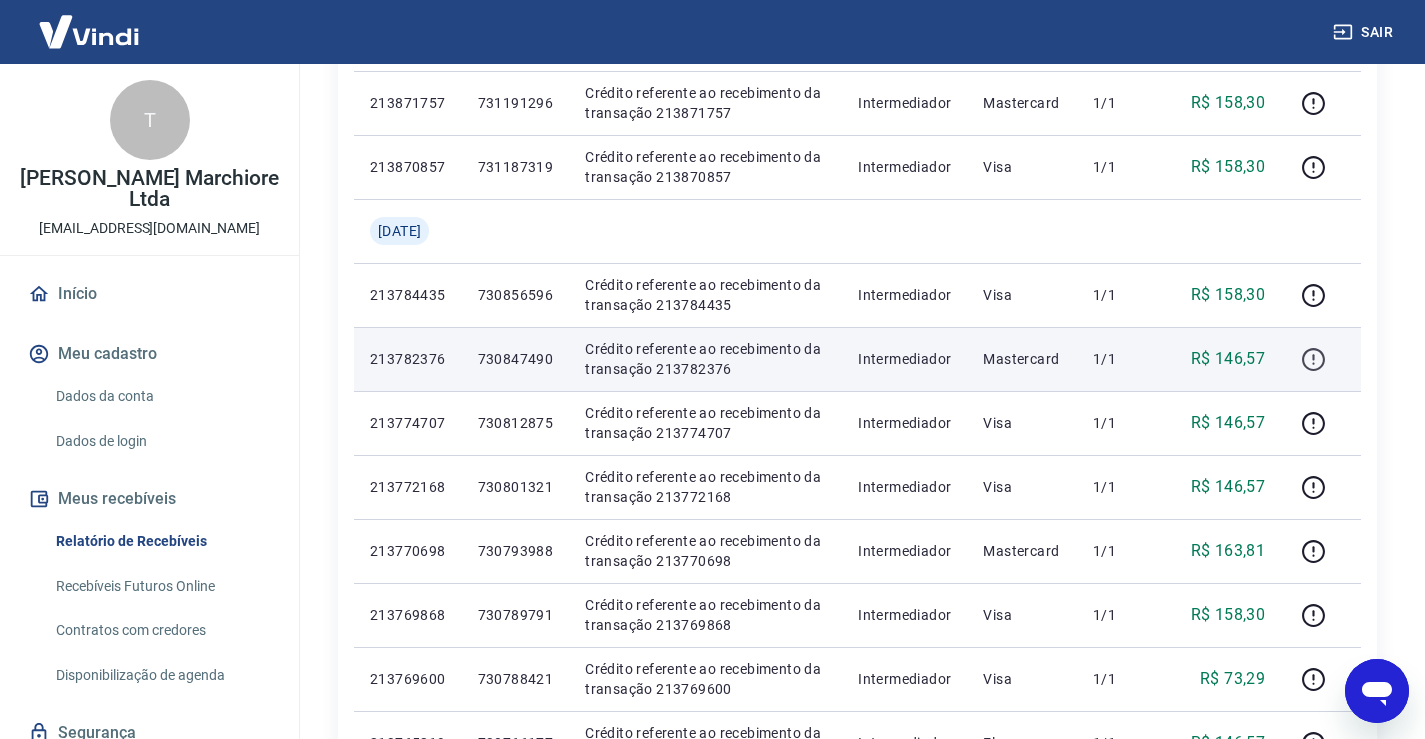 scroll, scrollTop: 467, scrollLeft: 0, axis: vertical 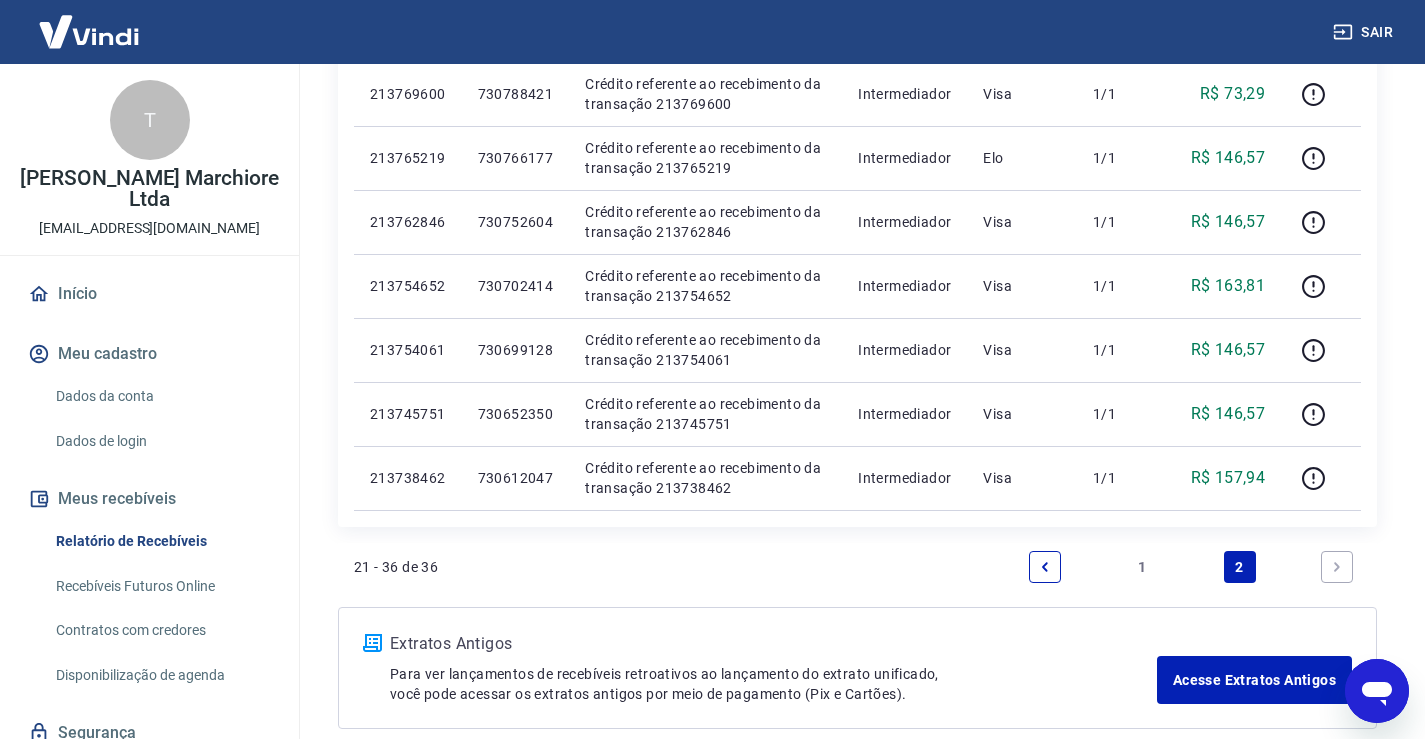 click on "1" at bounding box center (1142, 567) 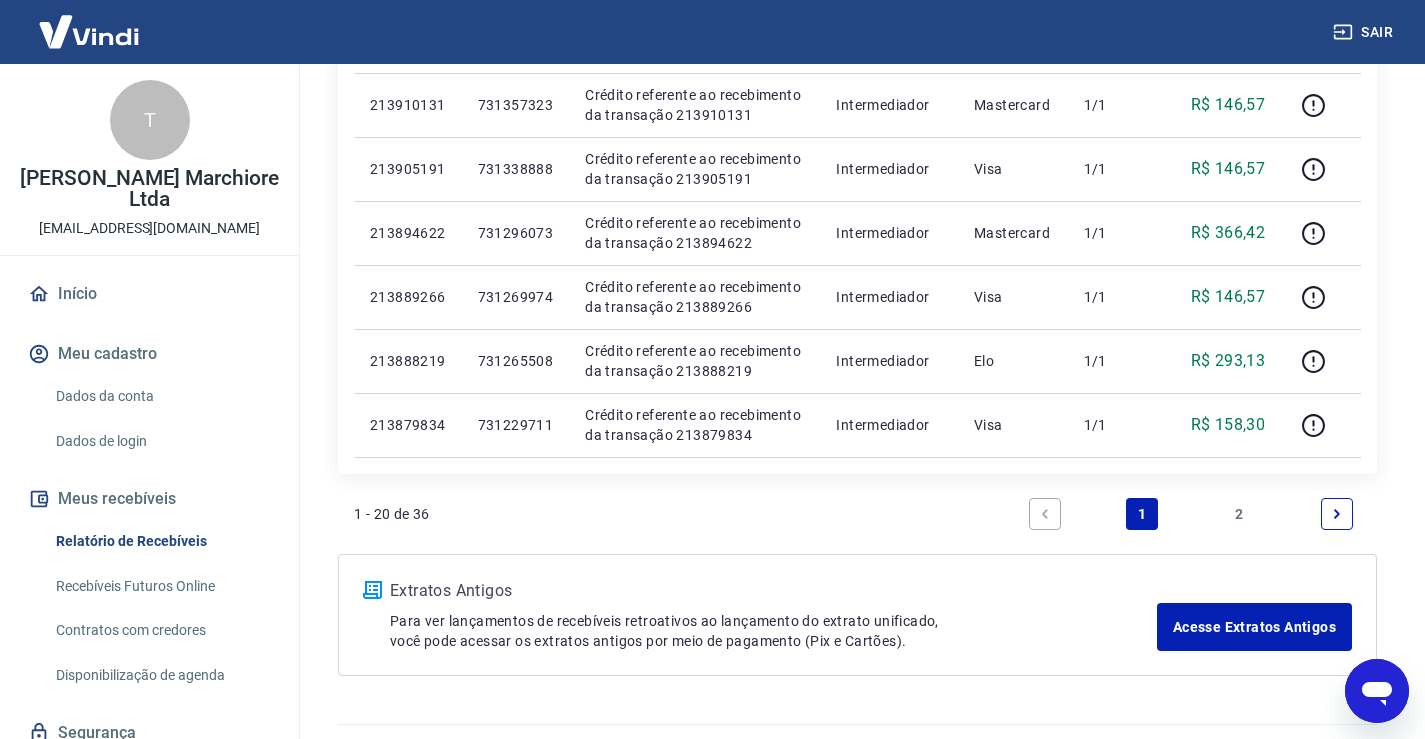 scroll, scrollTop: 1407, scrollLeft: 0, axis: vertical 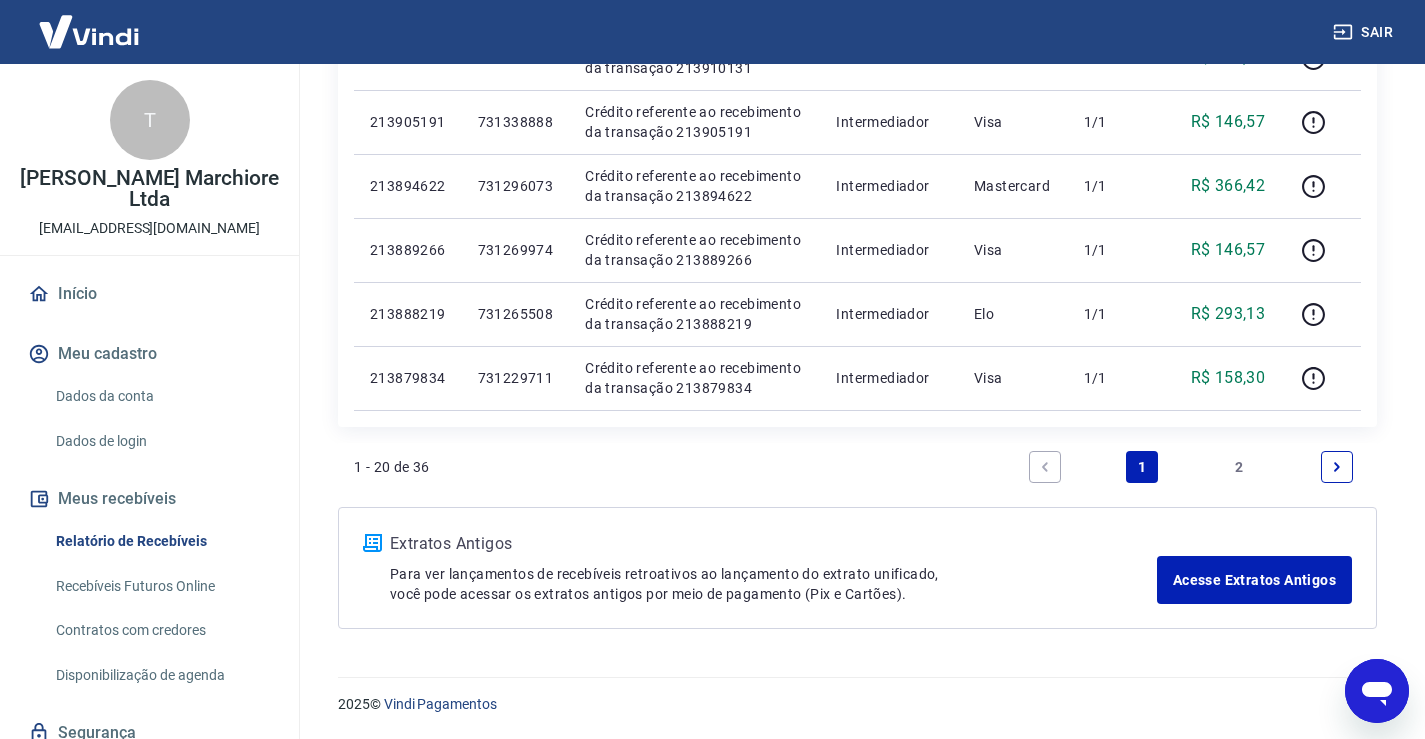 click on "2" at bounding box center (1240, 467) 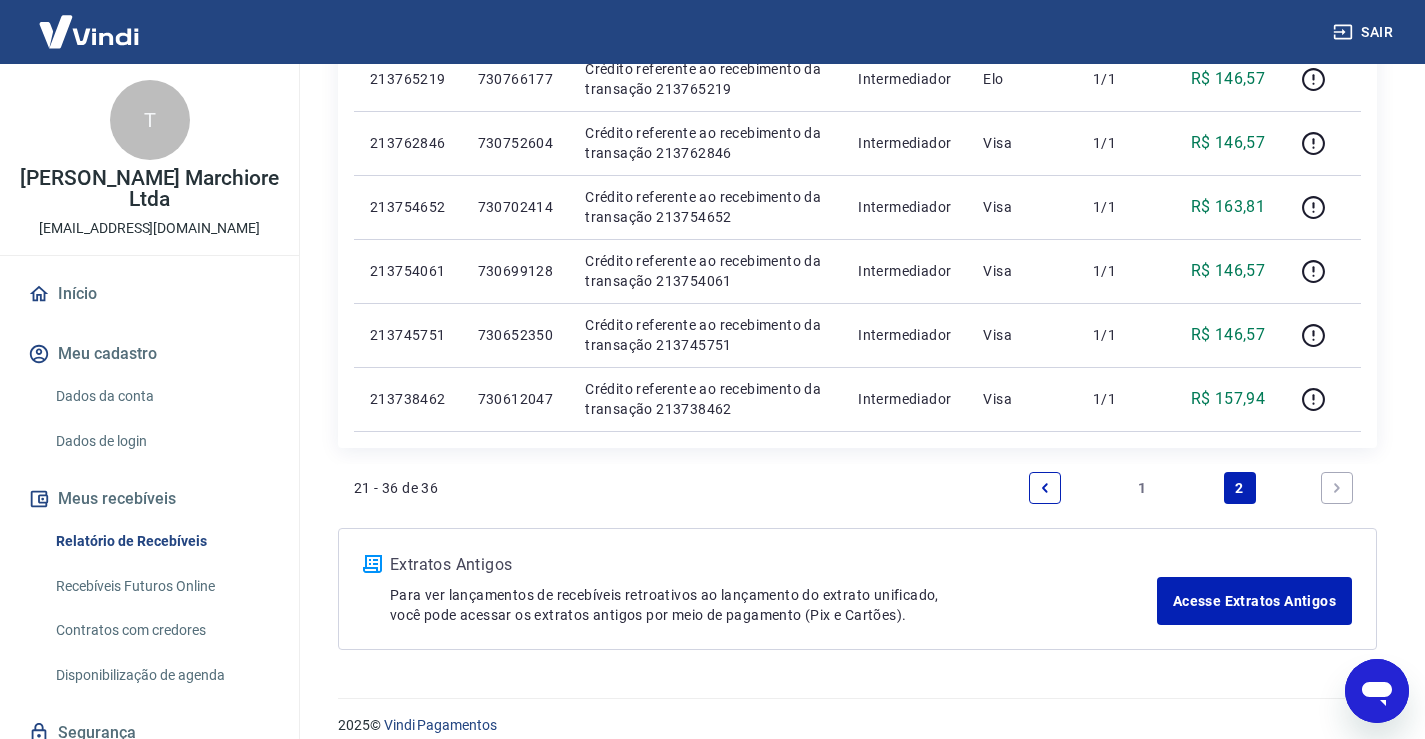 scroll, scrollTop: 1151, scrollLeft: 0, axis: vertical 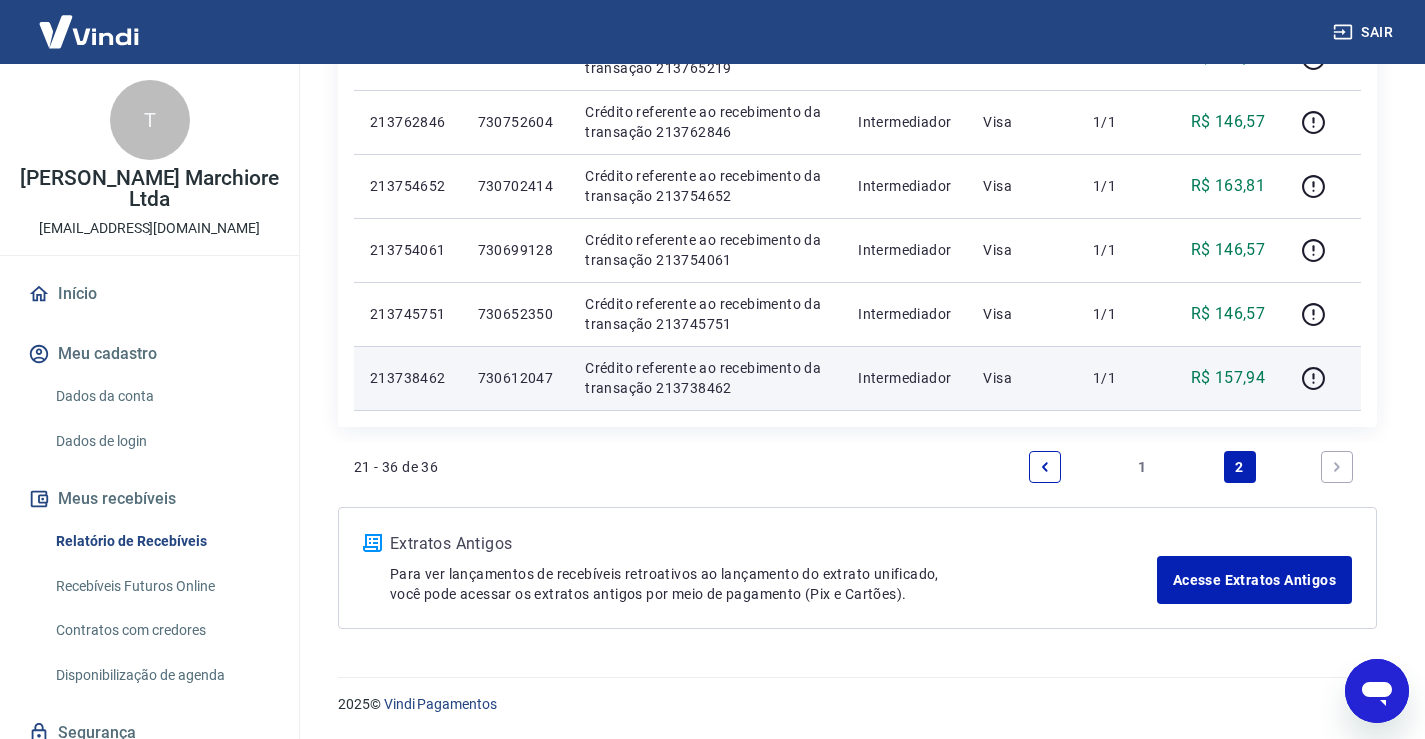 click on "730612047" at bounding box center (516, 378) 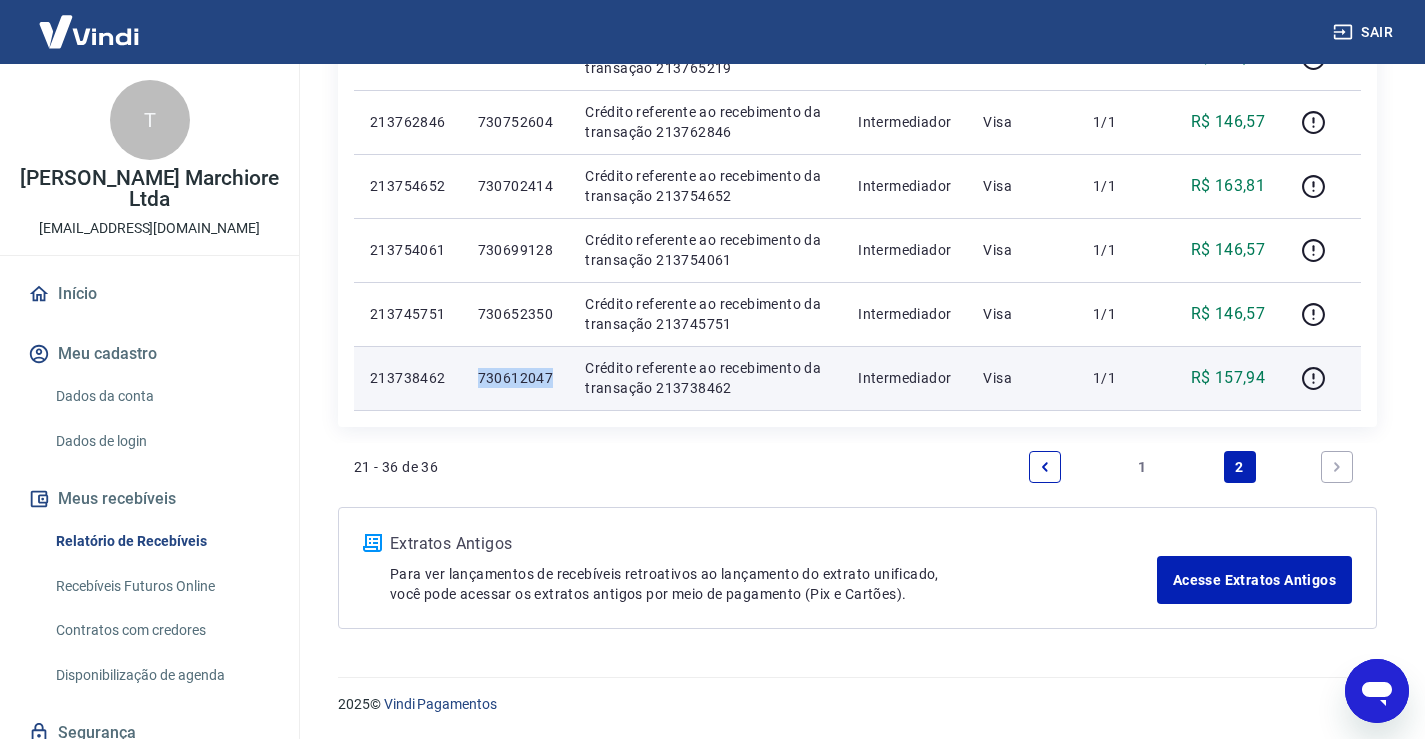 drag, startPoint x: 493, startPoint y: 375, endPoint x: 579, endPoint y: 375, distance: 86 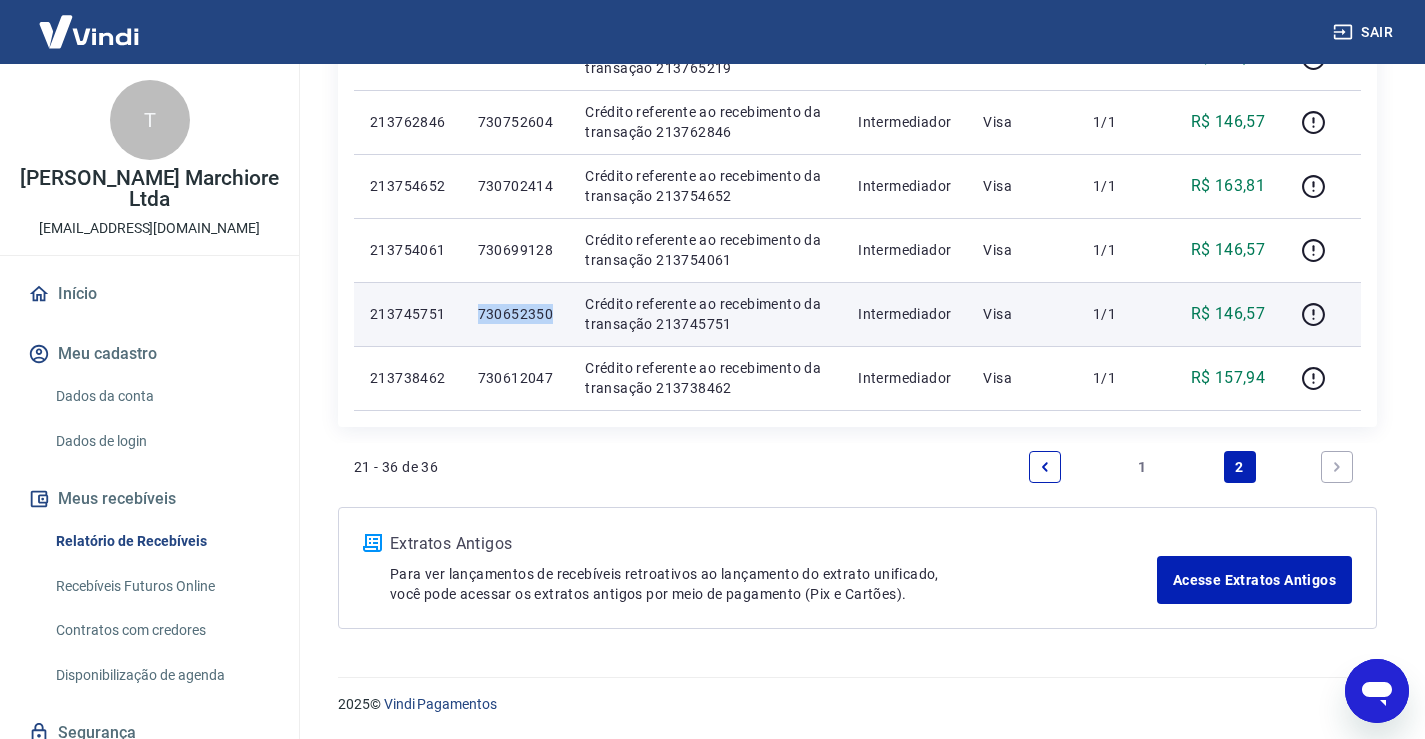 drag, startPoint x: 493, startPoint y: 307, endPoint x: 576, endPoint y: 315, distance: 83.38465 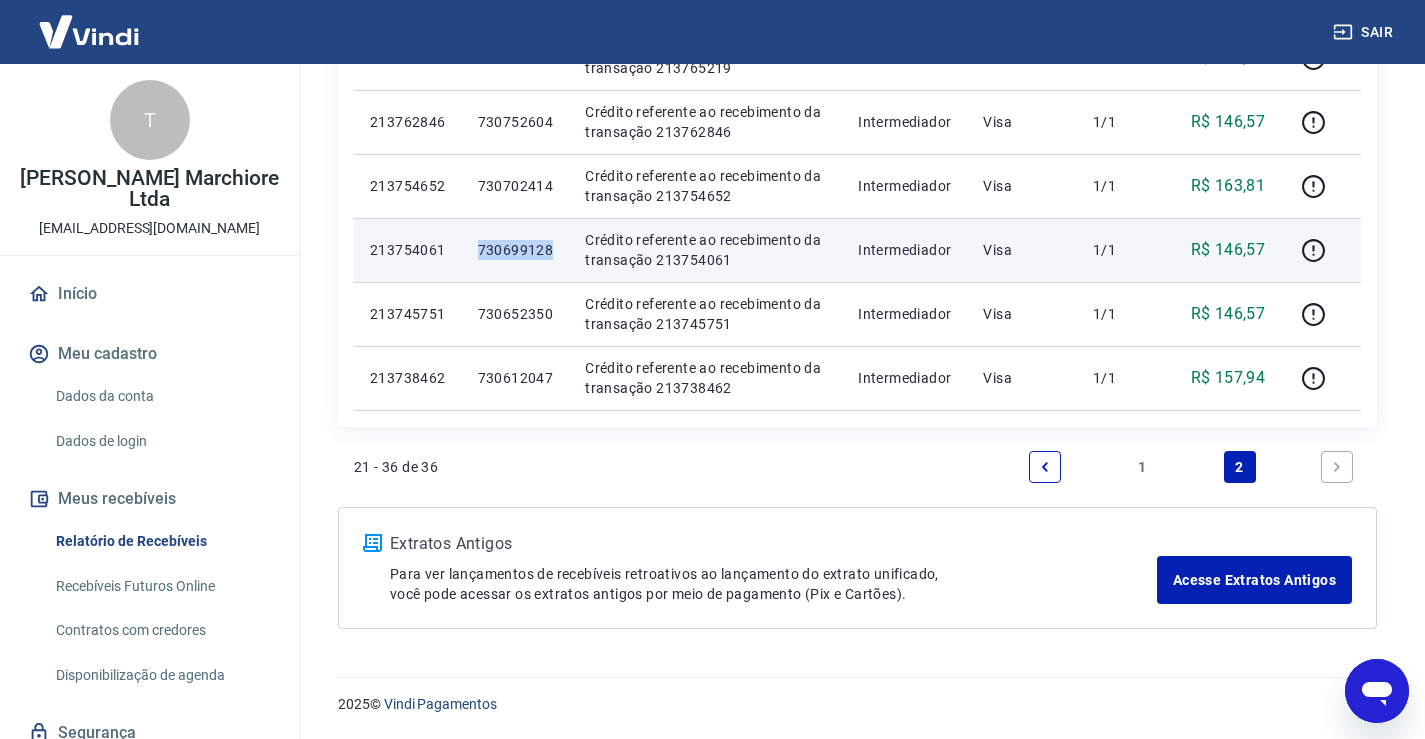 drag, startPoint x: 493, startPoint y: 249, endPoint x: 569, endPoint y: 250, distance: 76.00658 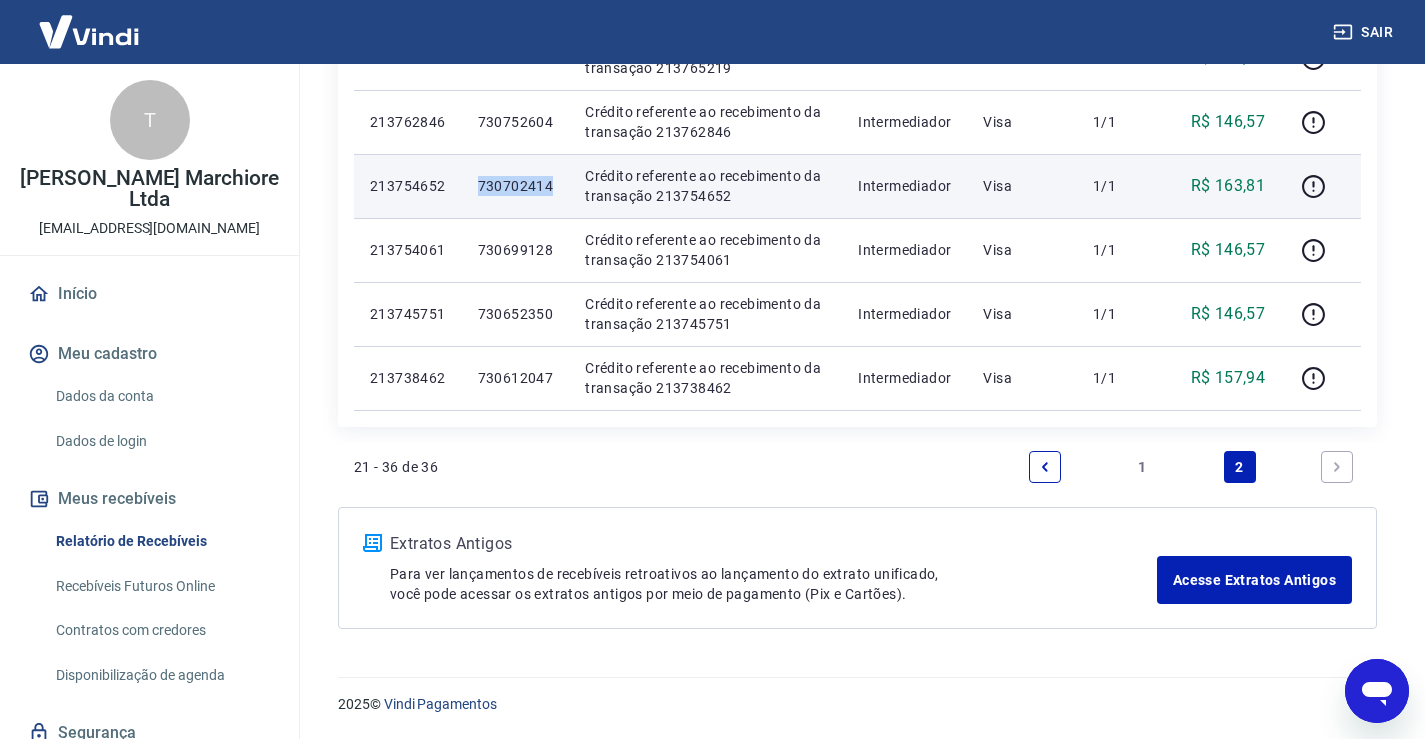 drag, startPoint x: 493, startPoint y: 189, endPoint x: 568, endPoint y: 187, distance: 75.026665 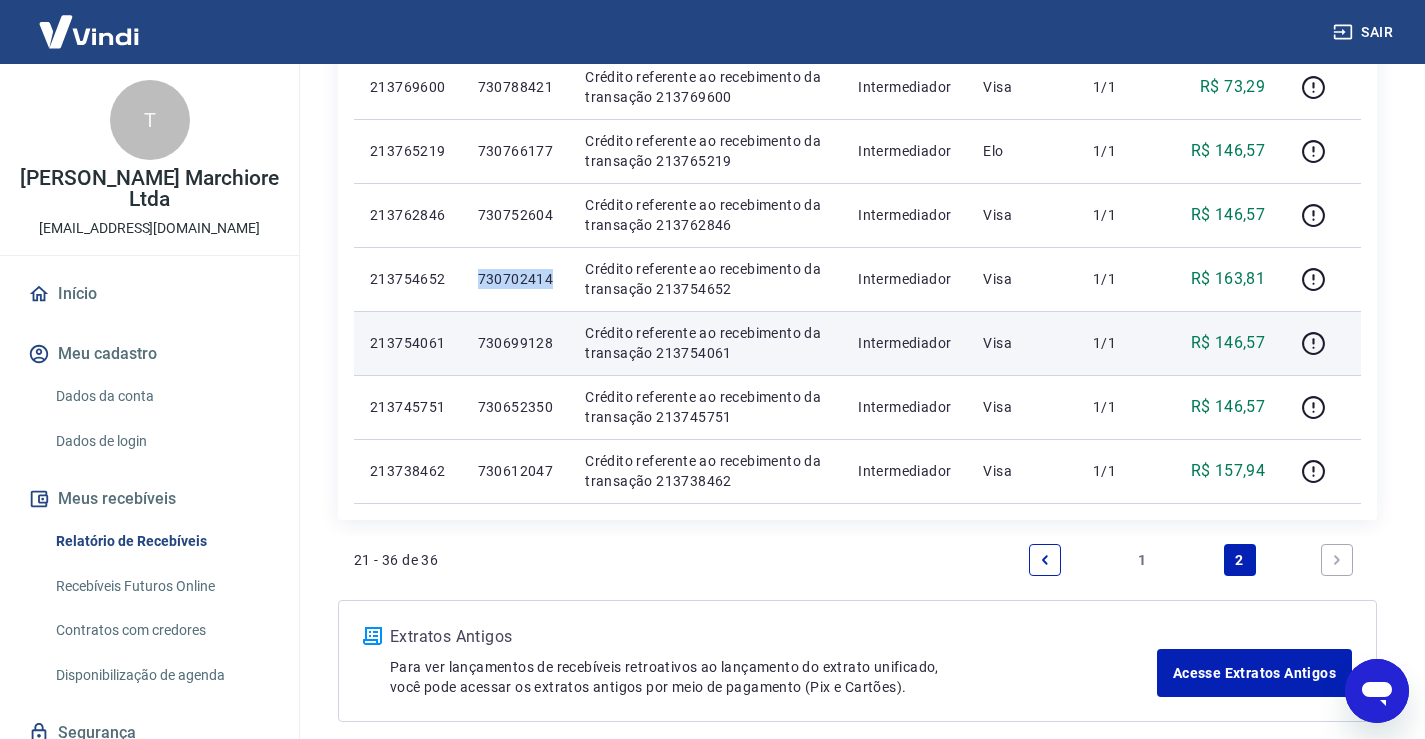 scroll, scrollTop: 1051, scrollLeft: 0, axis: vertical 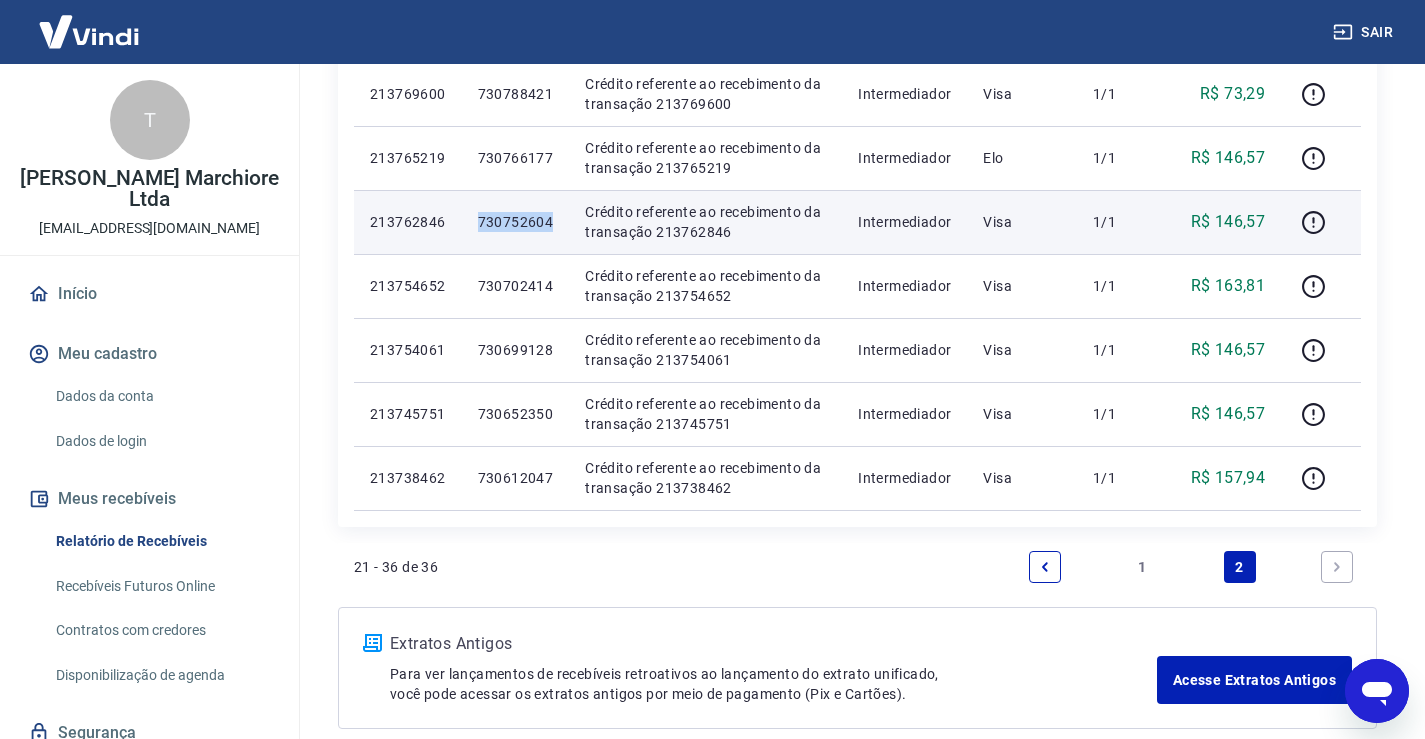 drag, startPoint x: 493, startPoint y: 221, endPoint x: 569, endPoint y: 226, distance: 76.1643 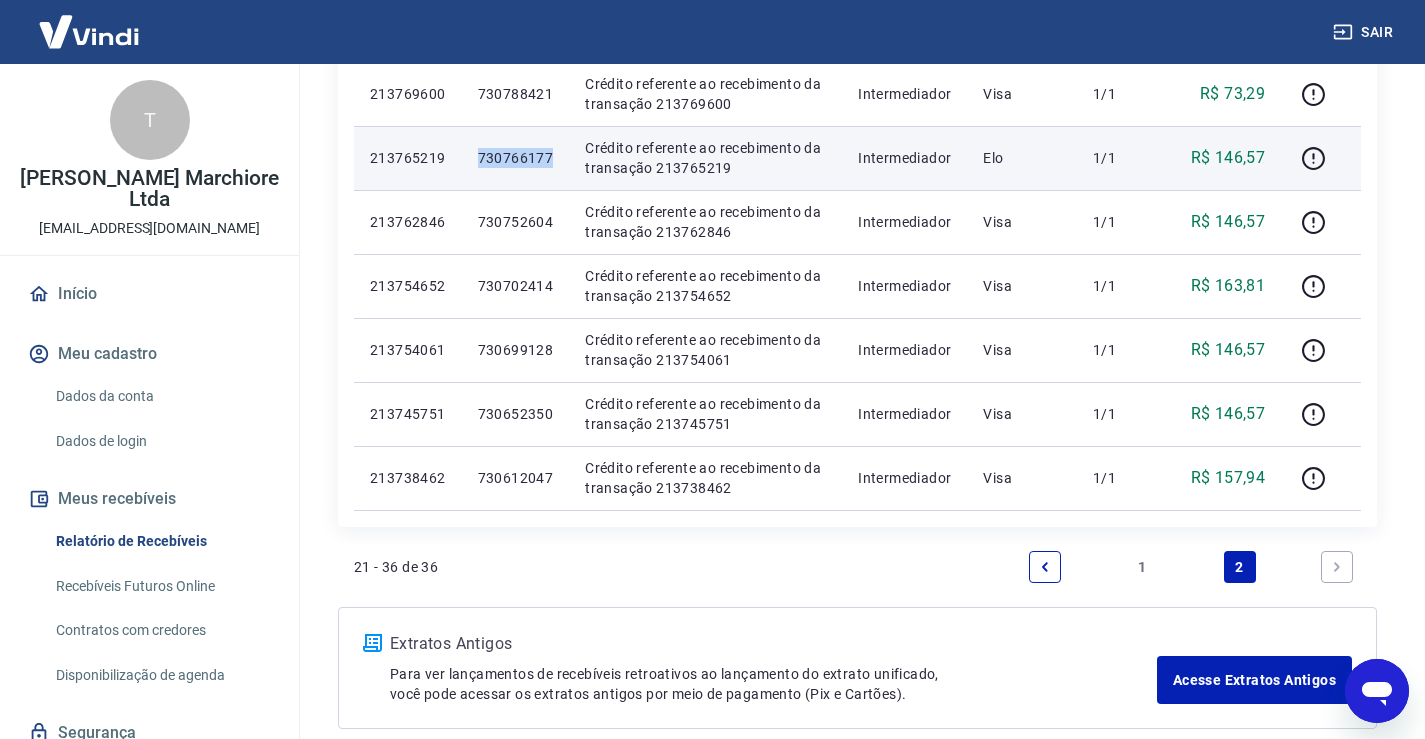 drag, startPoint x: 494, startPoint y: 160, endPoint x: 565, endPoint y: 160, distance: 71 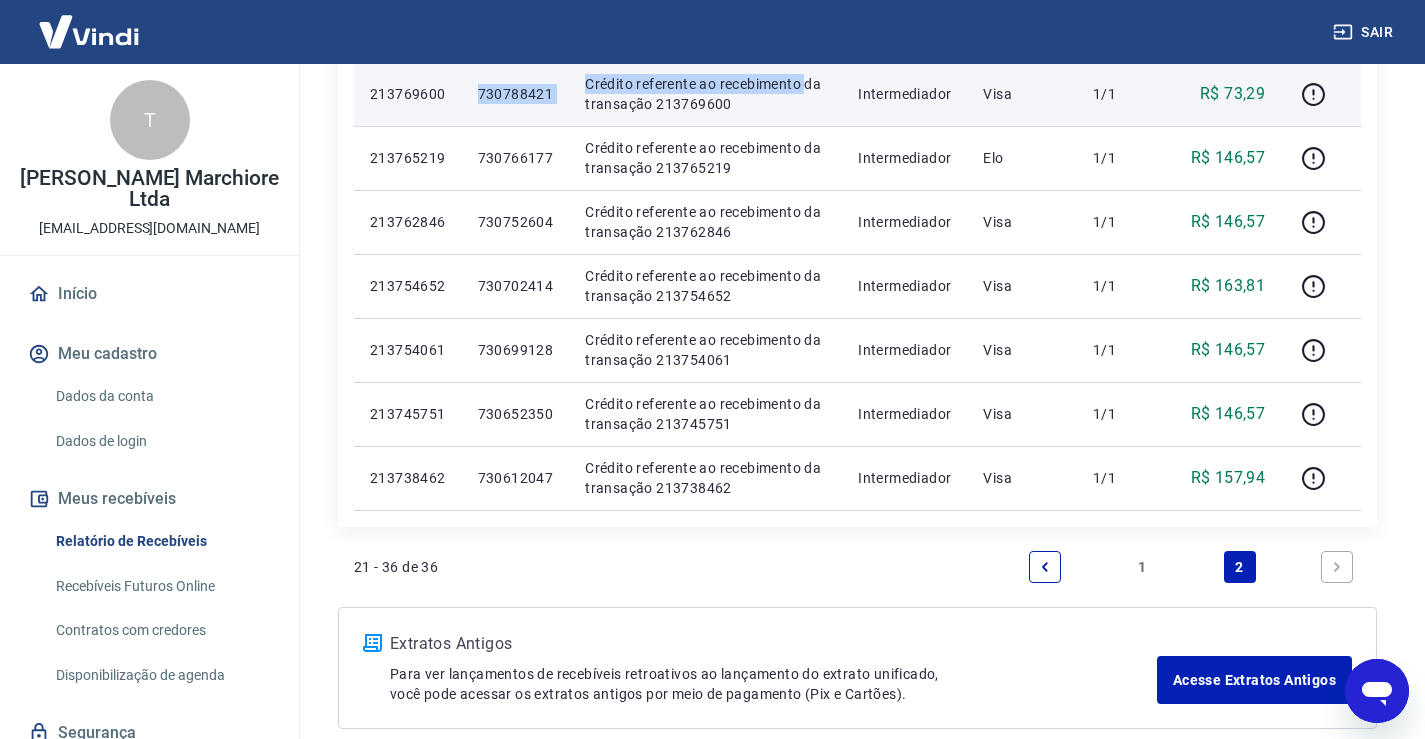 drag, startPoint x: 494, startPoint y: 92, endPoint x: 584, endPoint y: 96, distance: 90.088844 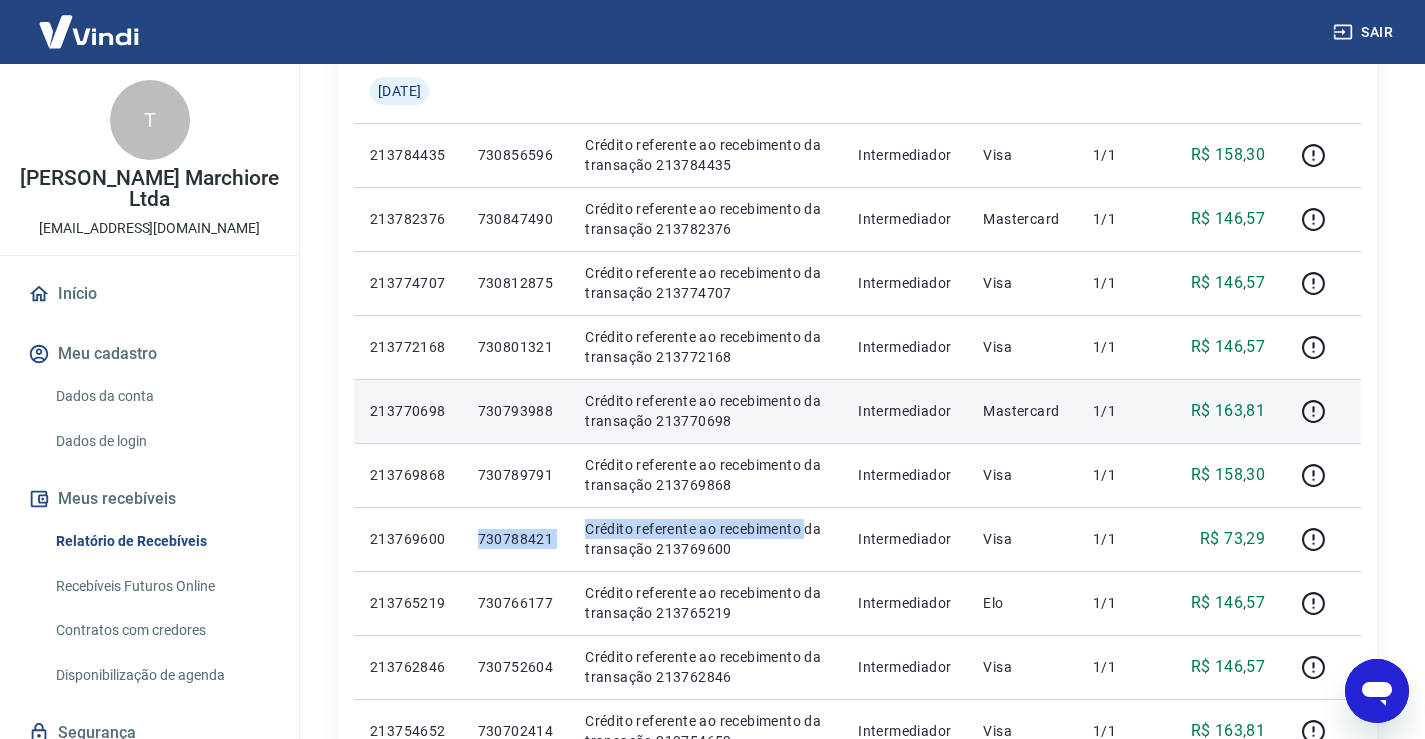 scroll, scrollTop: 584, scrollLeft: 0, axis: vertical 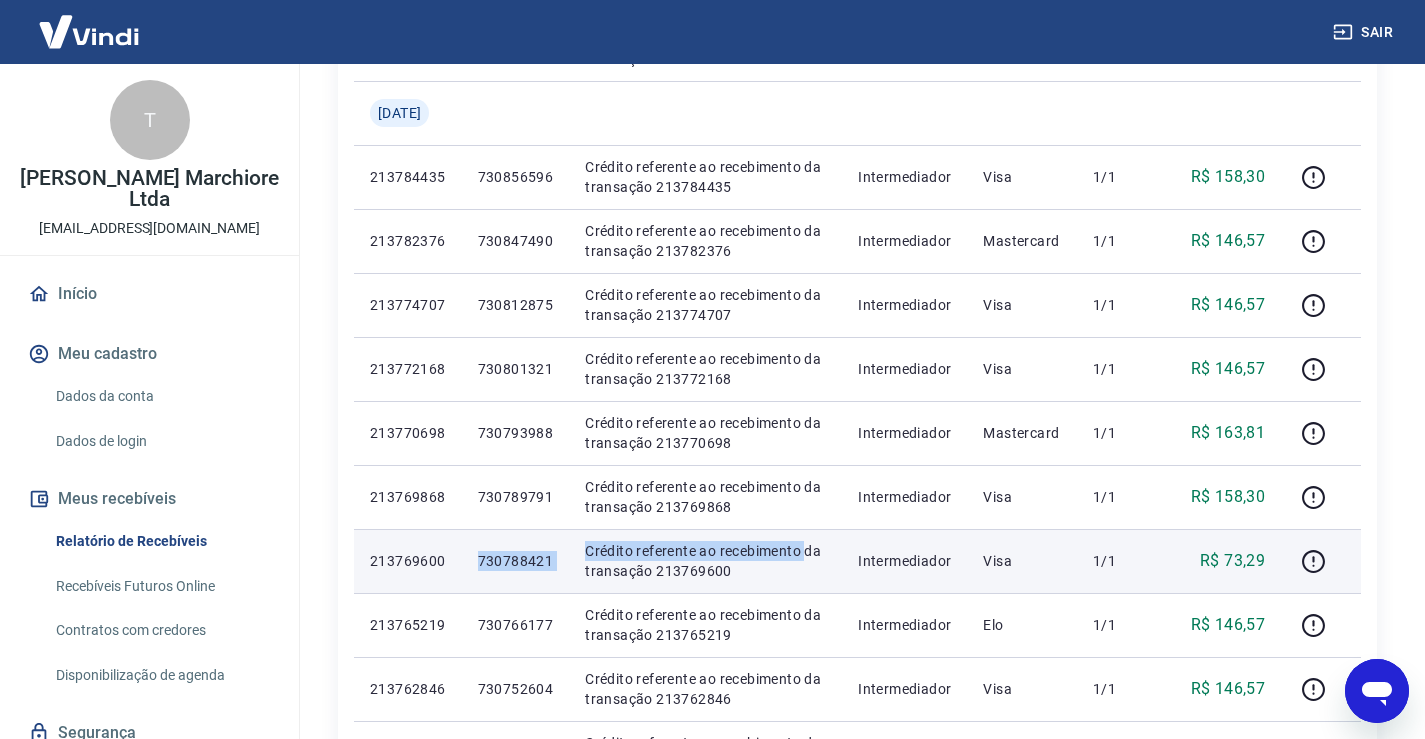 click on "730788421" at bounding box center [516, 561] 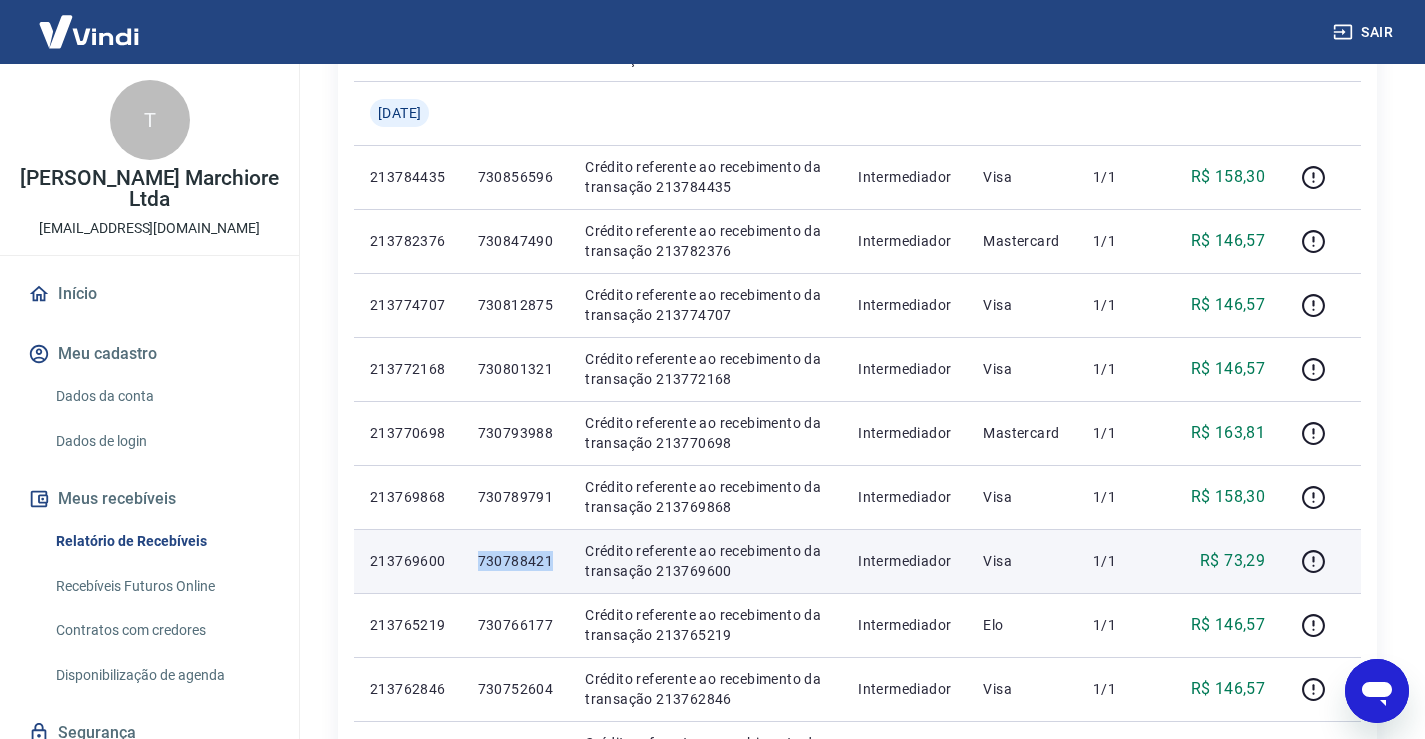 drag, startPoint x: 493, startPoint y: 566, endPoint x: 563, endPoint y: 566, distance: 70 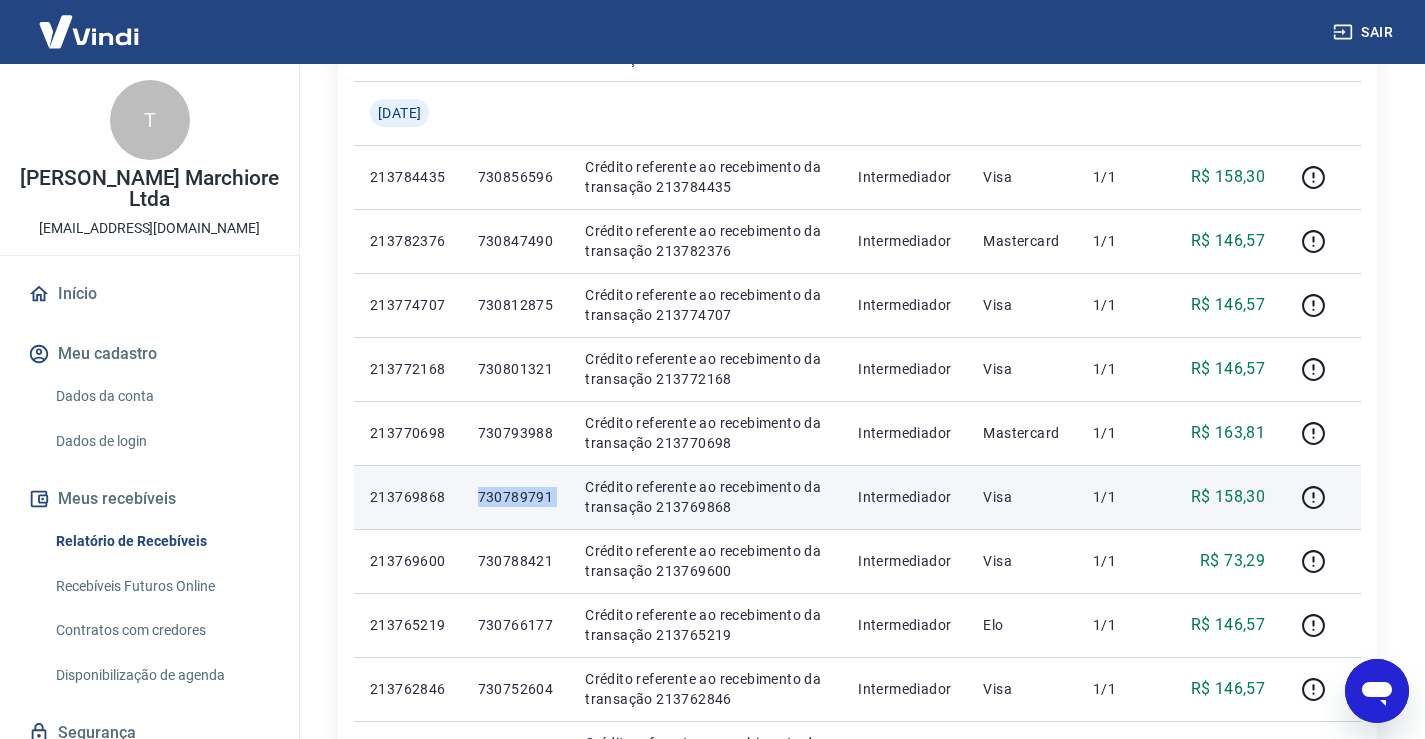 drag, startPoint x: 493, startPoint y: 498, endPoint x: 561, endPoint y: 499, distance: 68.007355 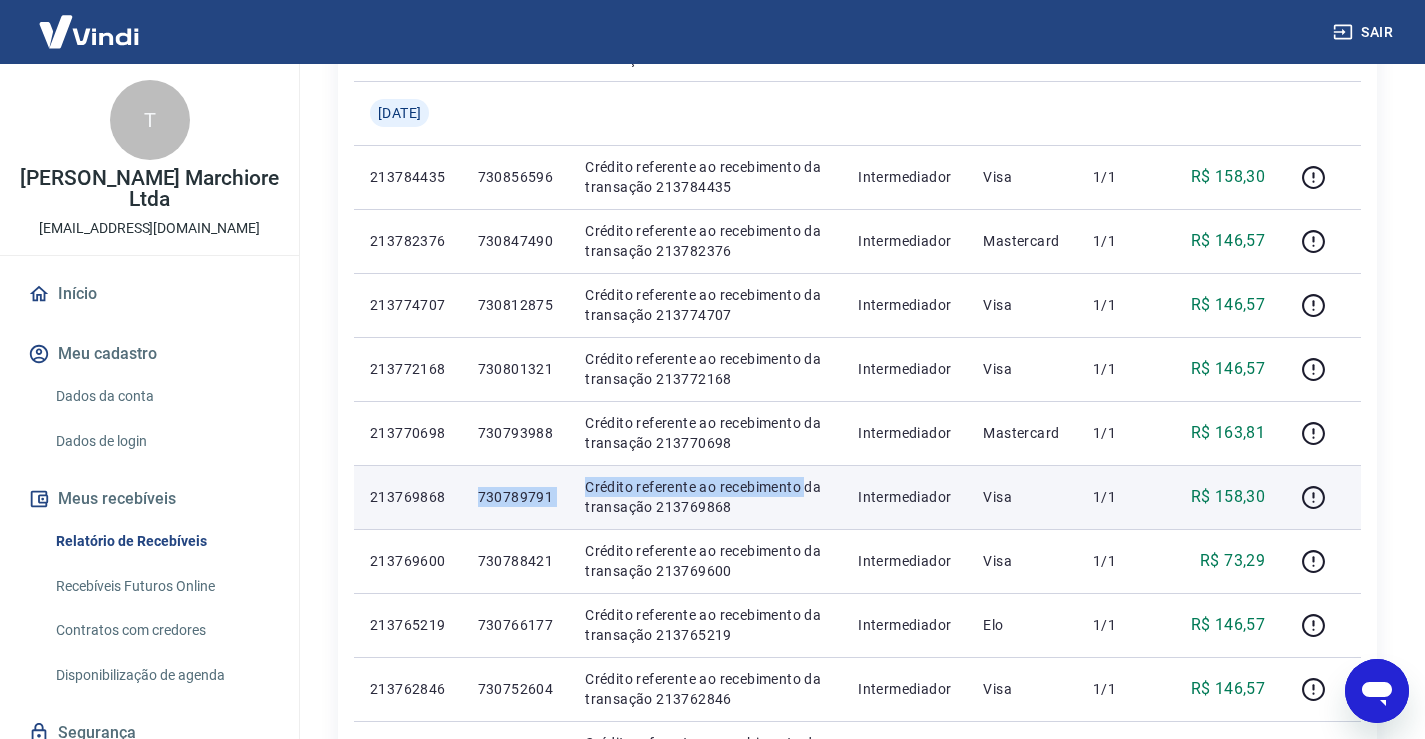 drag, startPoint x: 553, startPoint y: 490, endPoint x: 519, endPoint y: 526, distance: 49.517673 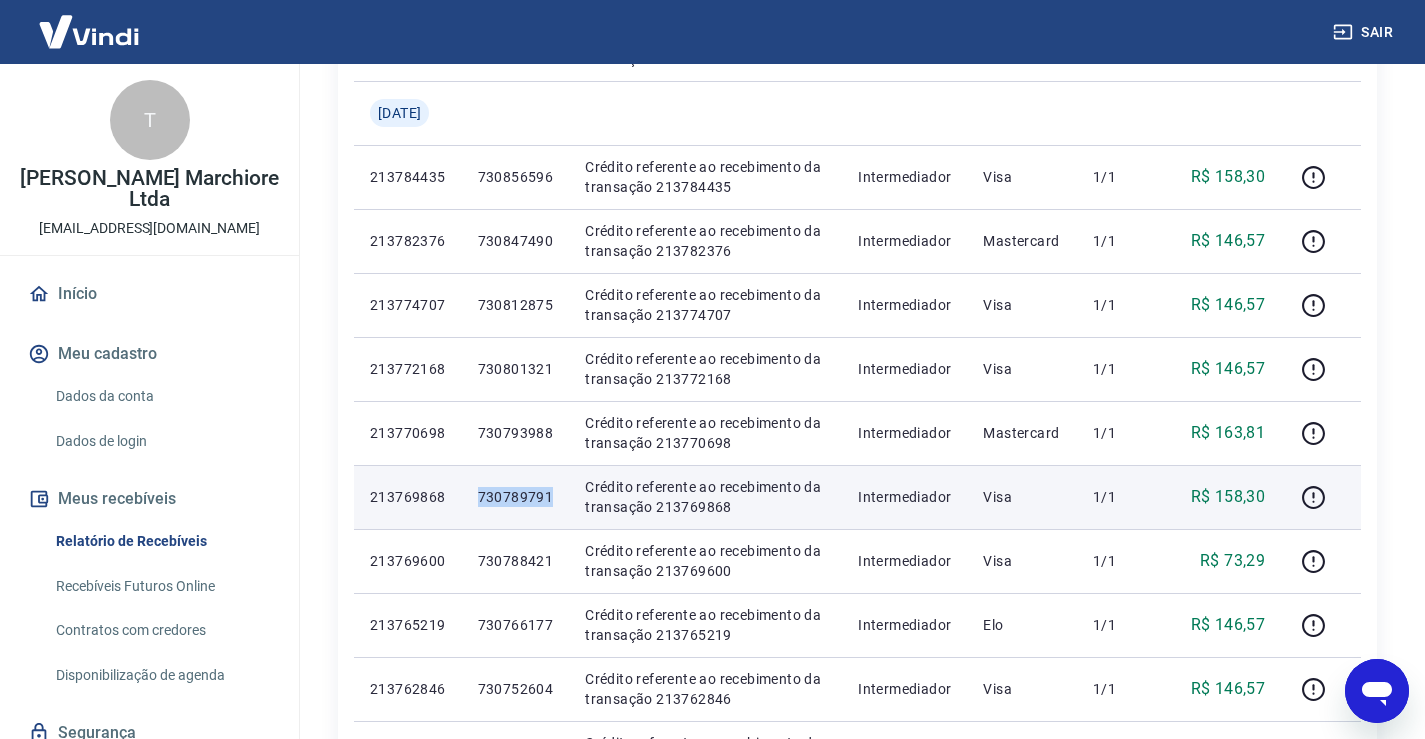 drag, startPoint x: 495, startPoint y: 494, endPoint x: 571, endPoint y: 496, distance: 76.02631 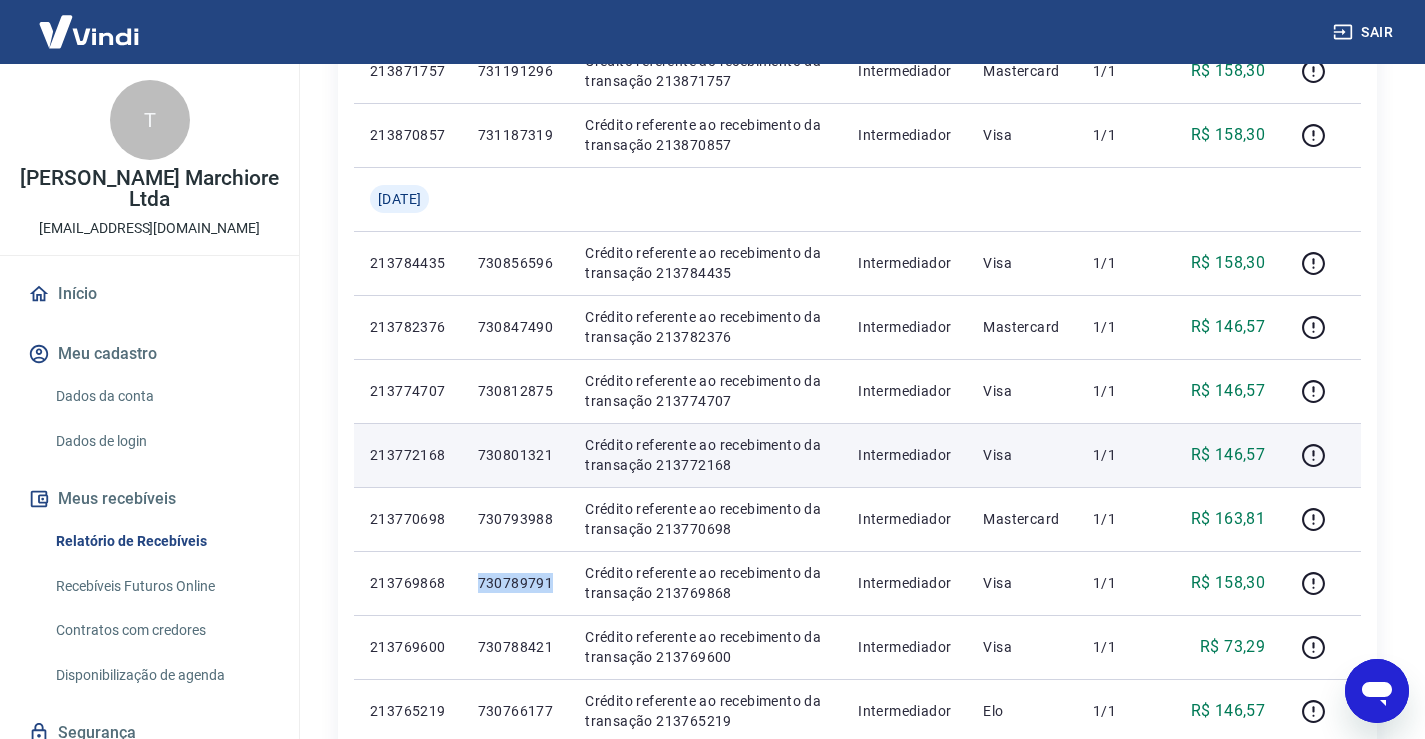 scroll, scrollTop: 484, scrollLeft: 0, axis: vertical 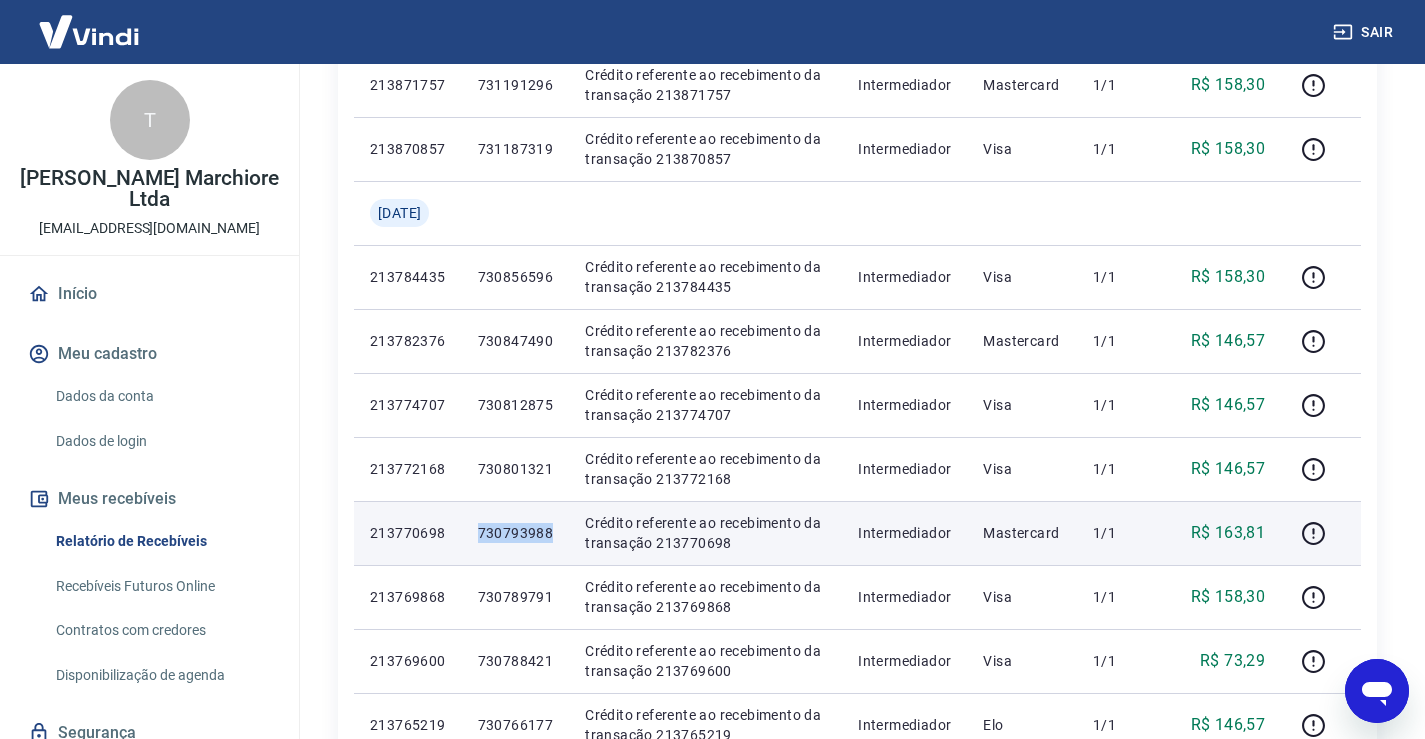 drag, startPoint x: 494, startPoint y: 535, endPoint x: 555, endPoint y: 523, distance: 62.169125 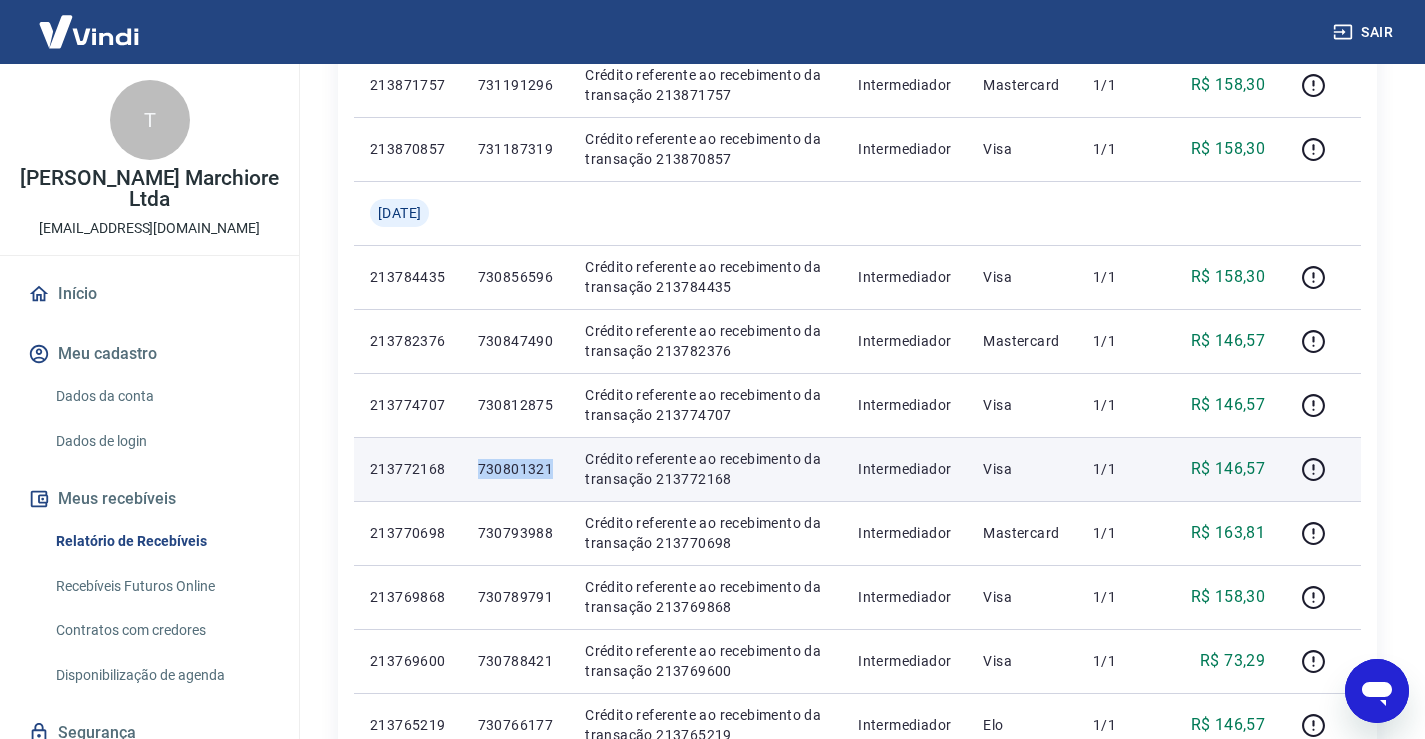 drag, startPoint x: 492, startPoint y: 468, endPoint x: 549, endPoint y: 471, distance: 57.07889 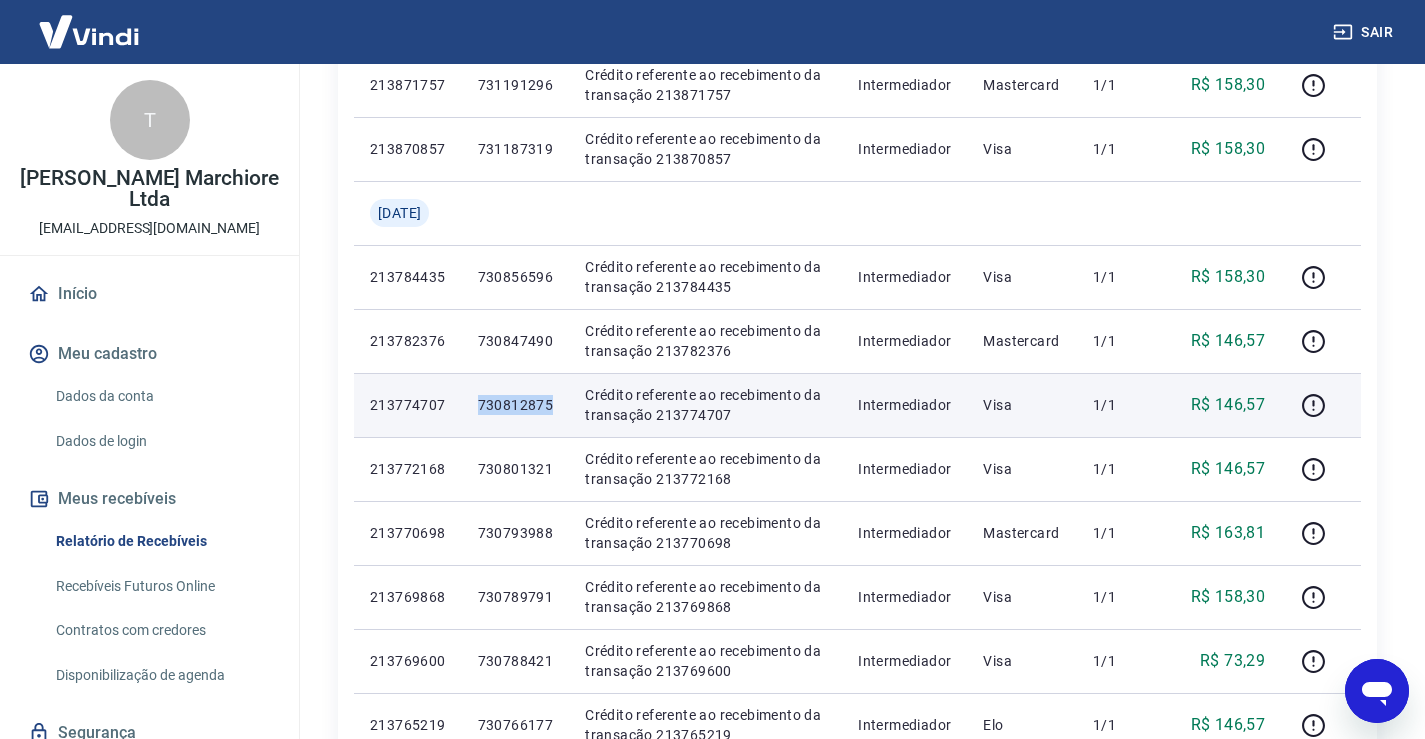 drag, startPoint x: 493, startPoint y: 407, endPoint x: 572, endPoint y: 407, distance: 79 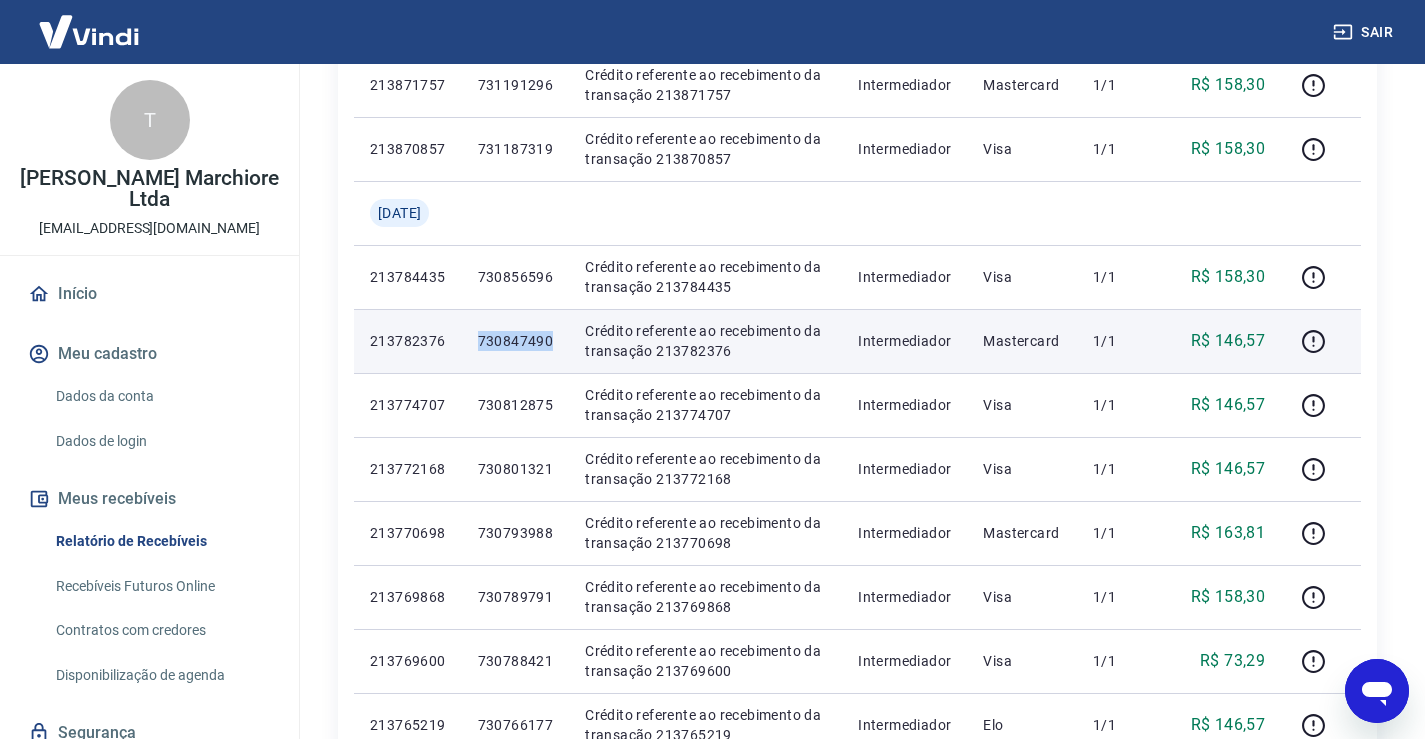 drag, startPoint x: 494, startPoint y: 339, endPoint x: 578, endPoint y: 339, distance: 84 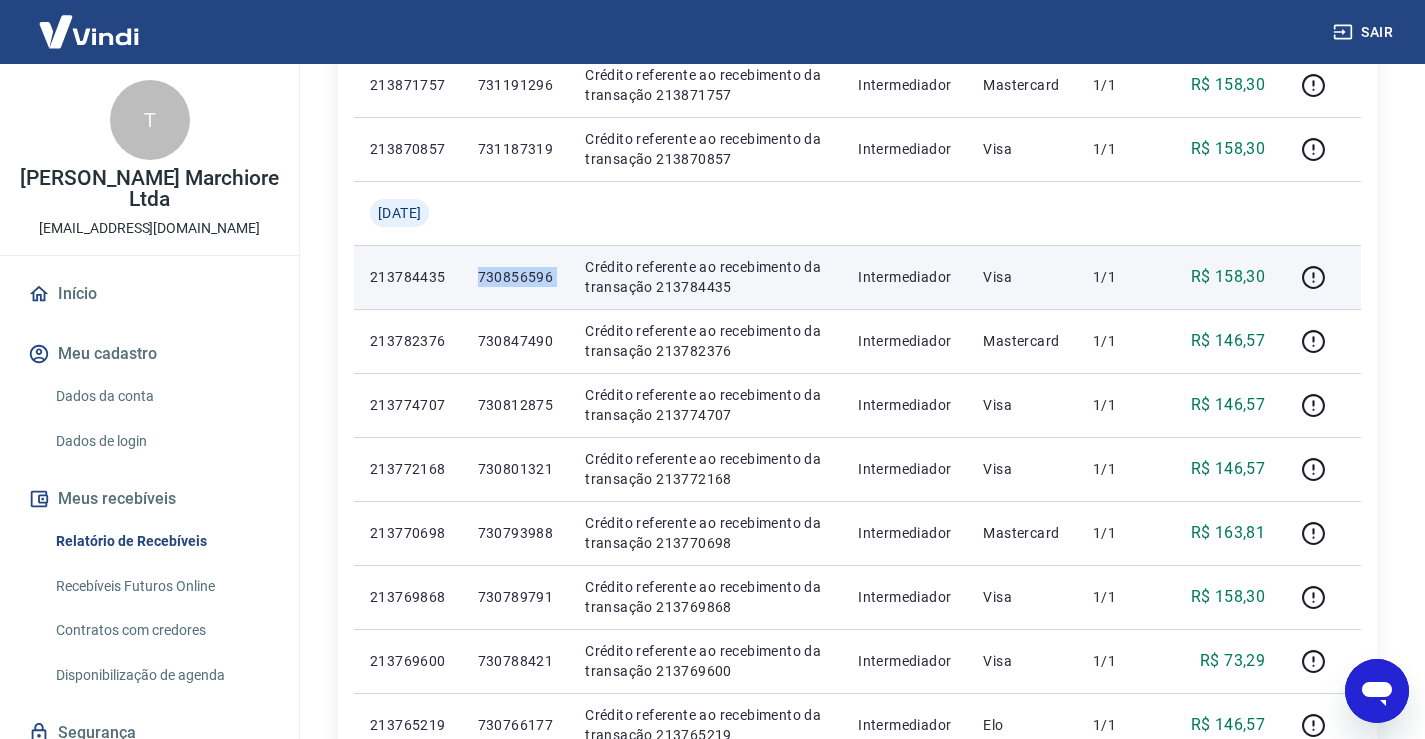 drag, startPoint x: 494, startPoint y: 277, endPoint x: 586, endPoint y: 276, distance: 92.00543 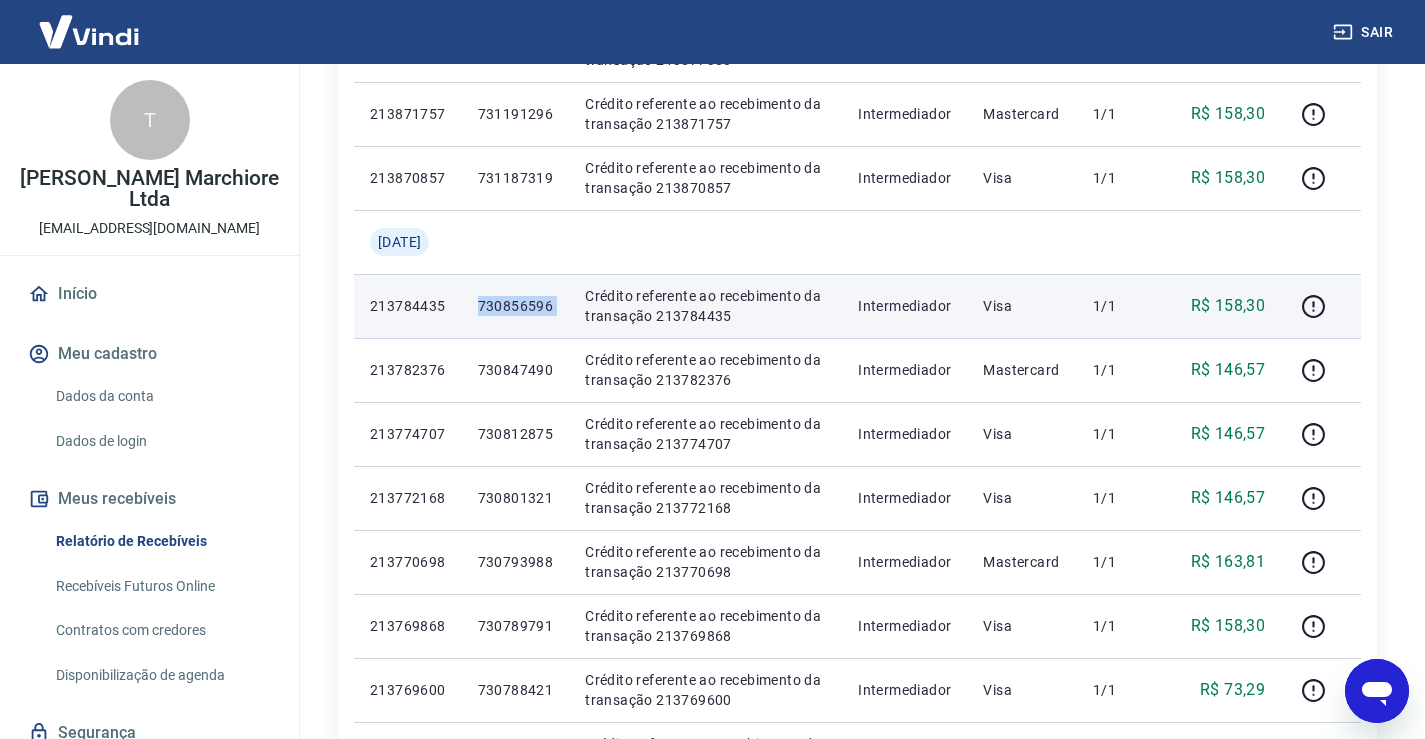 scroll, scrollTop: 418, scrollLeft: 0, axis: vertical 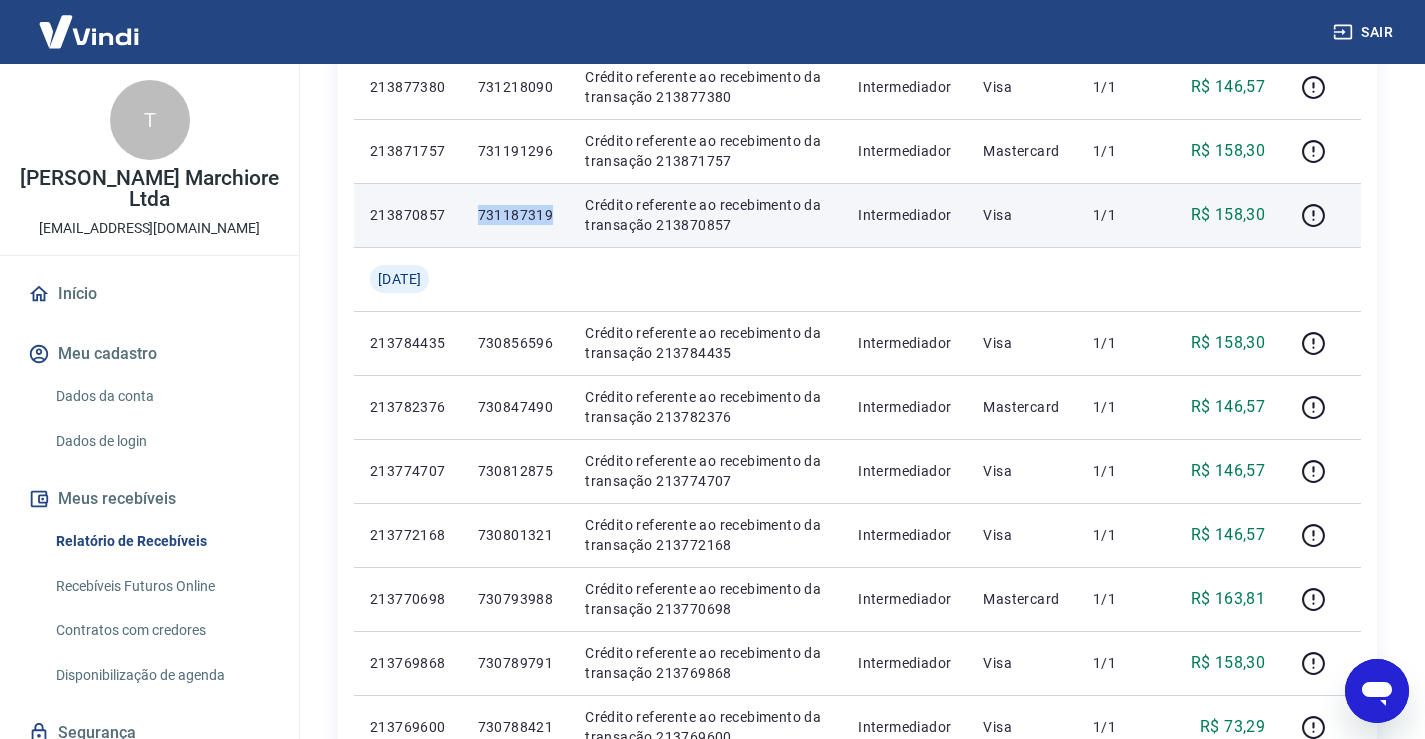 drag, startPoint x: 494, startPoint y: 214, endPoint x: 569, endPoint y: 208, distance: 75.23962 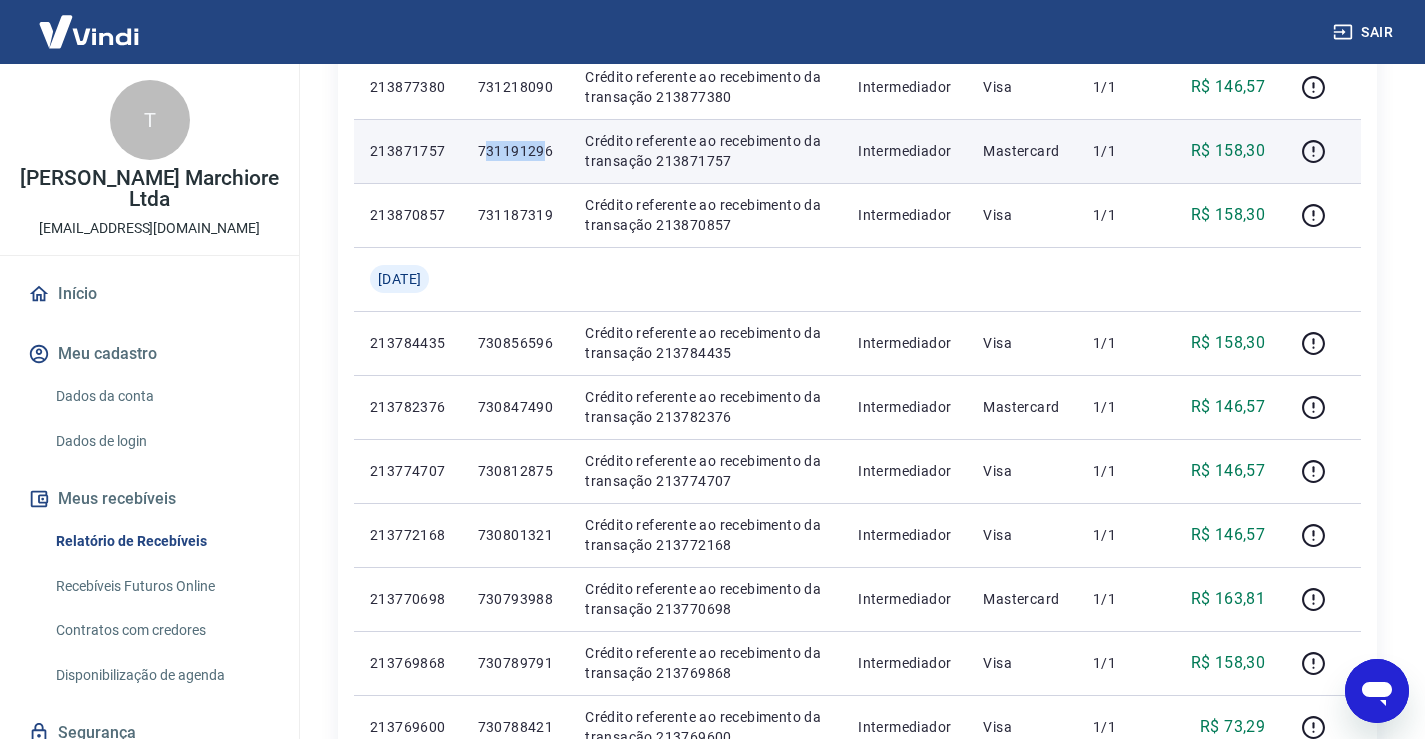 drag, startPoint x: 496, startPoint y: 149, endPoint x: 527, endPoint y: 150, distance: 31.016125 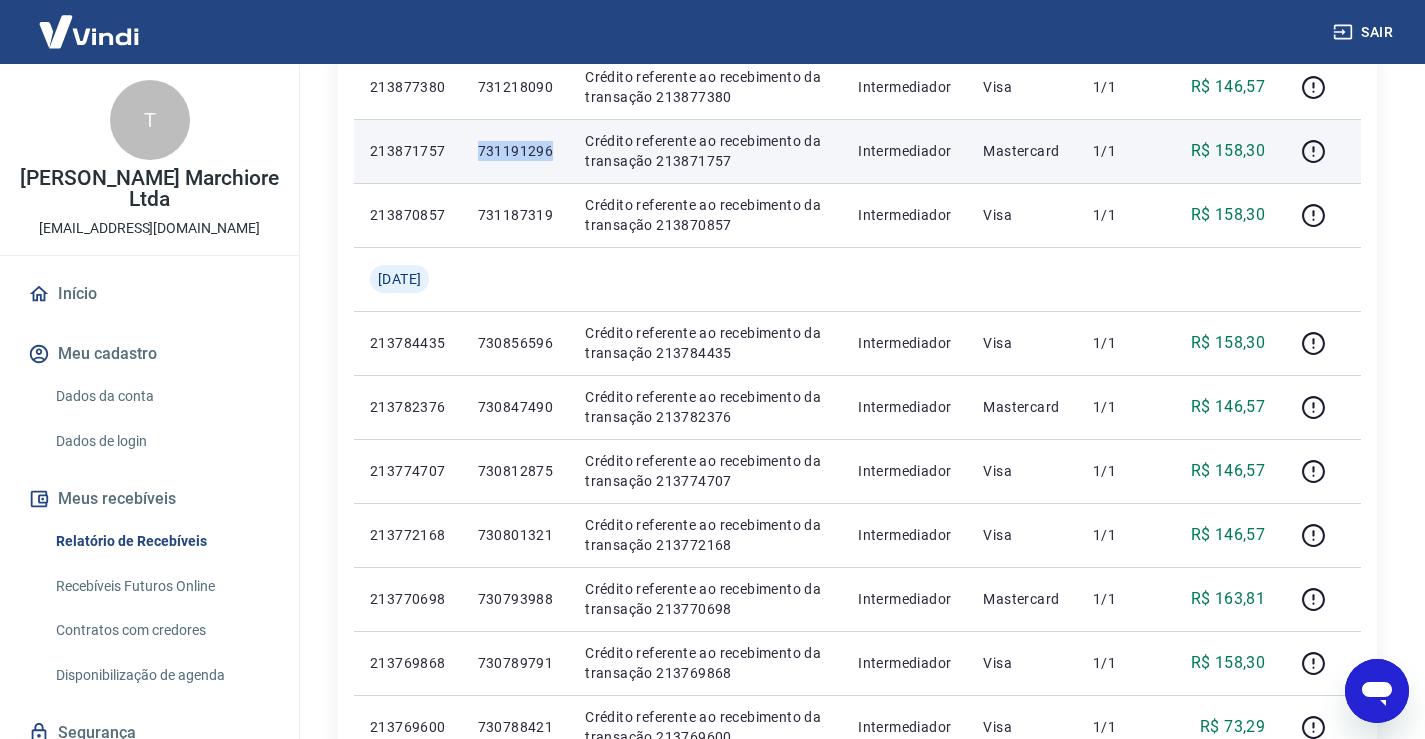 drag, startPoint x: 492, startPoint y: 150, endPoint x: 573, endPoint y: 149, distance: 81.00617 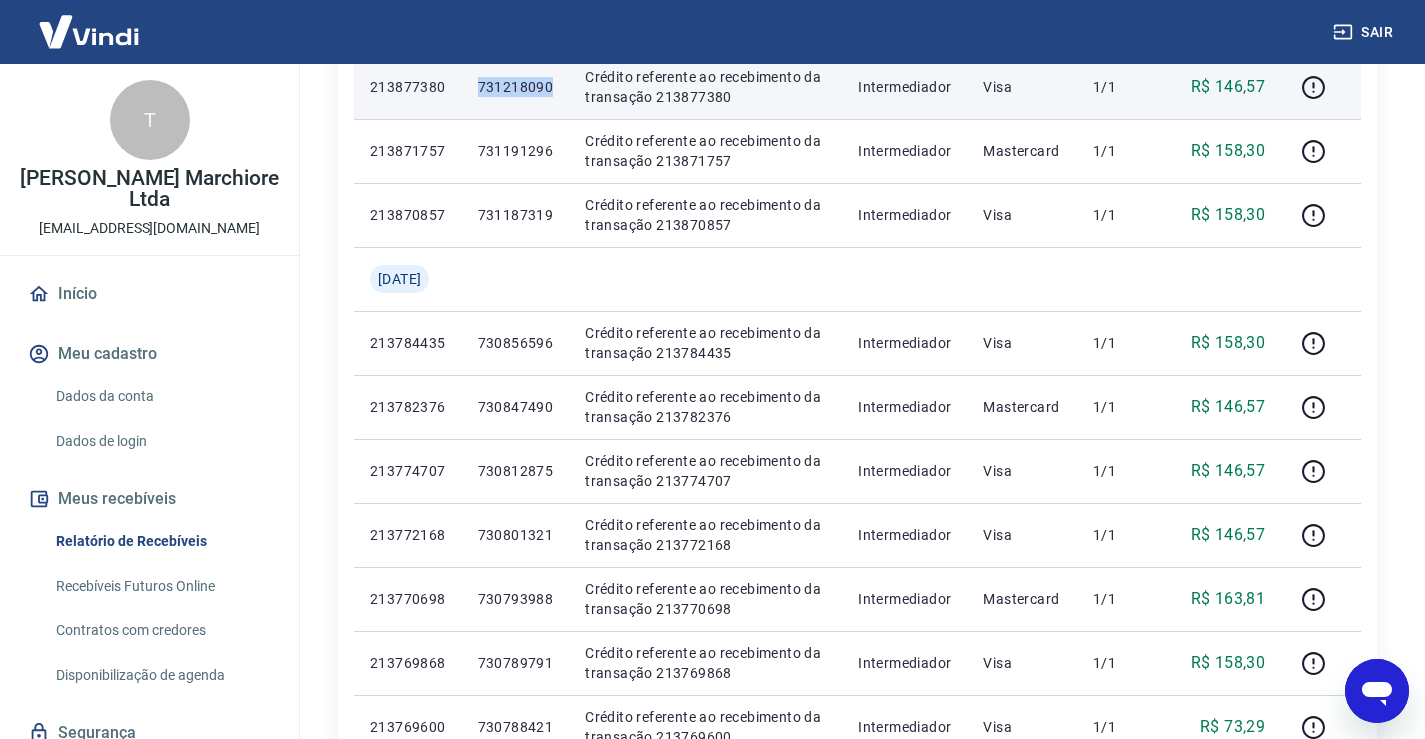 drag, startPoint x: 495, startPoint y: 85, endPoint x: 570, endPoint y: 92, distance: 75.32596 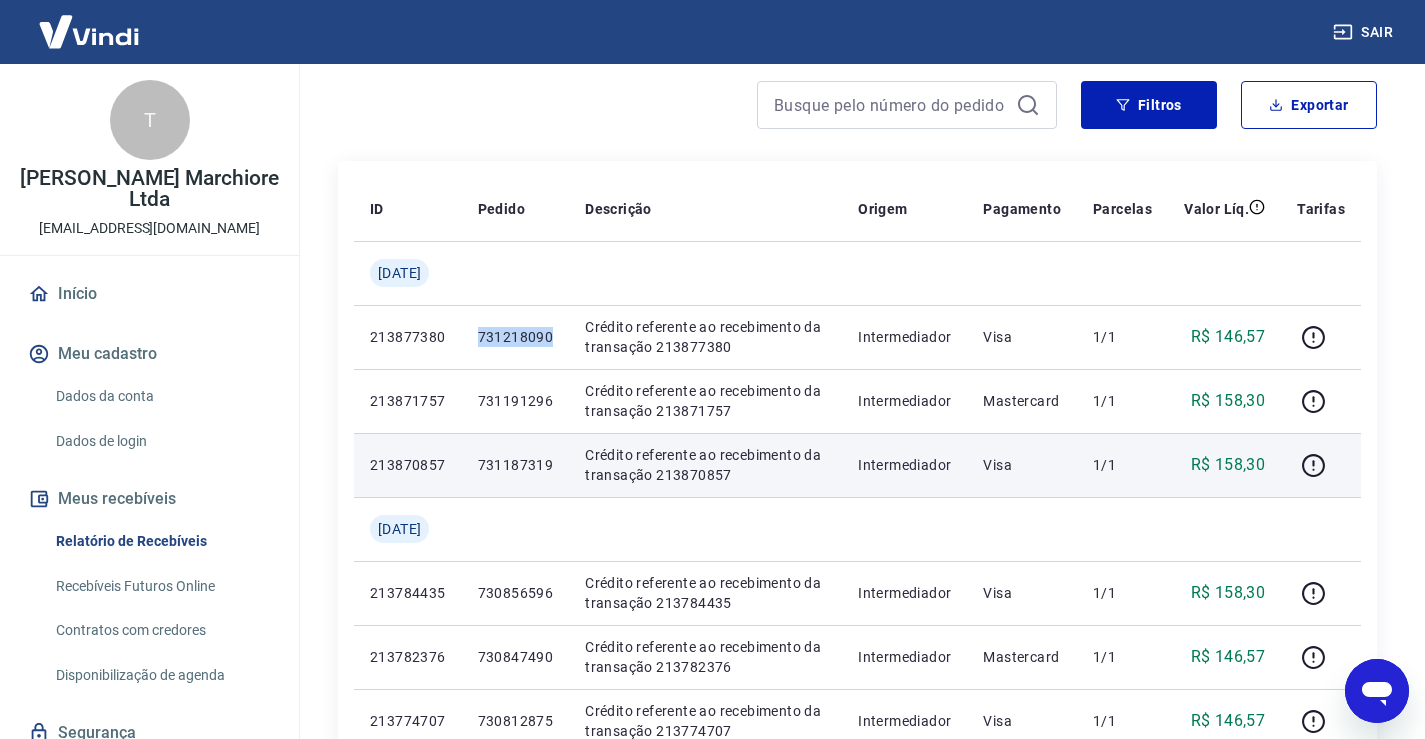 scroll, scrollTop: 151, scrollLeft: 0, axis: vertical 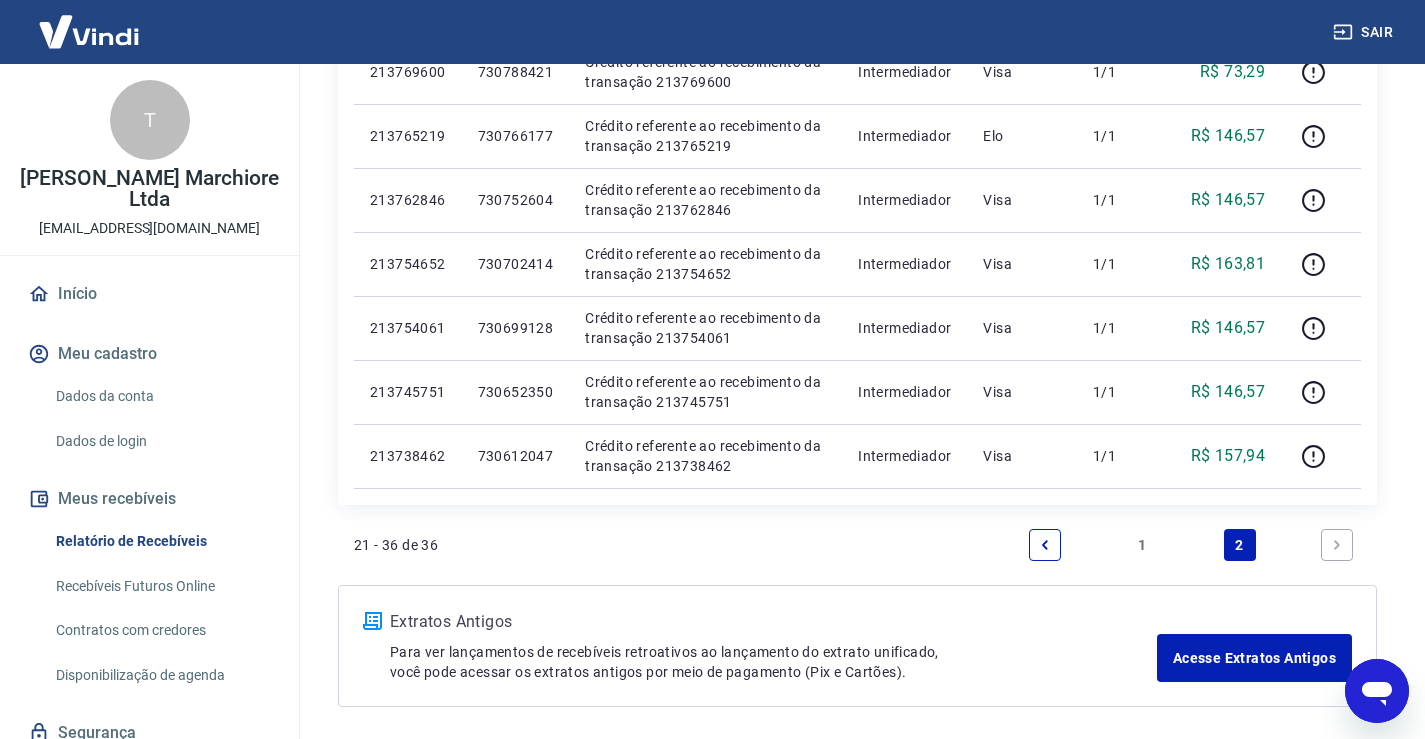 click on "1" at bounding box center (1142, 545) 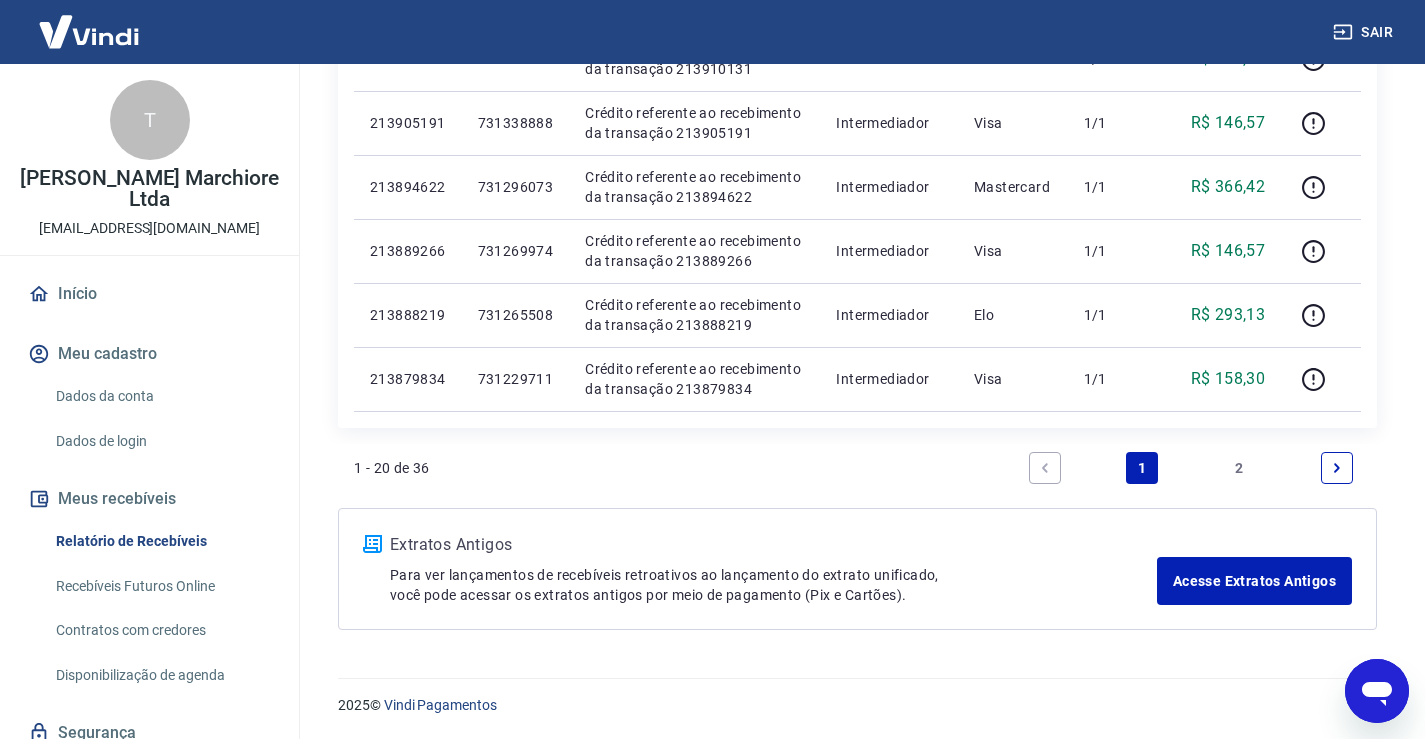 scroll, scrollTop: 1407, scrollLeft: 0, axis: vertical 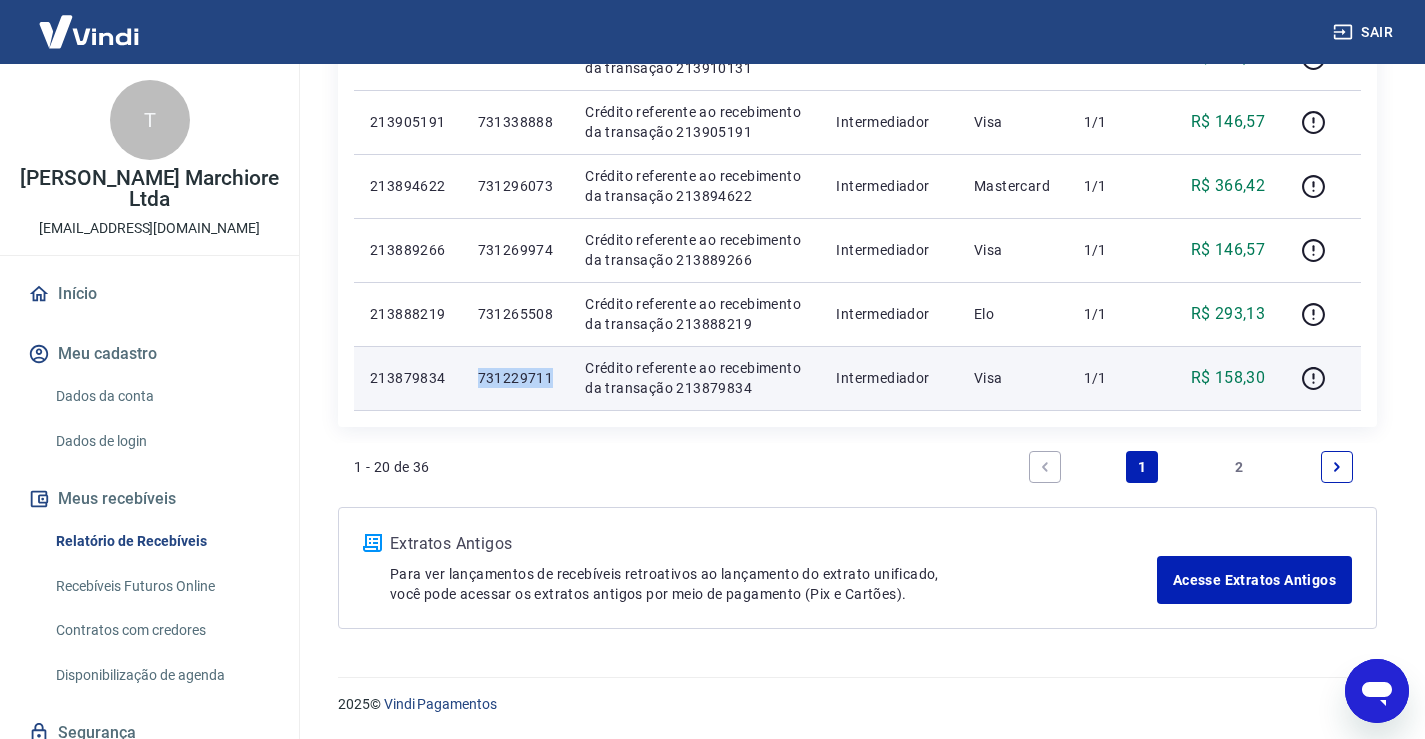 drag, startPoint x: 495, startPoint y: 376, endPoint x: 567, endPoint y: 382, distance: 72.249565 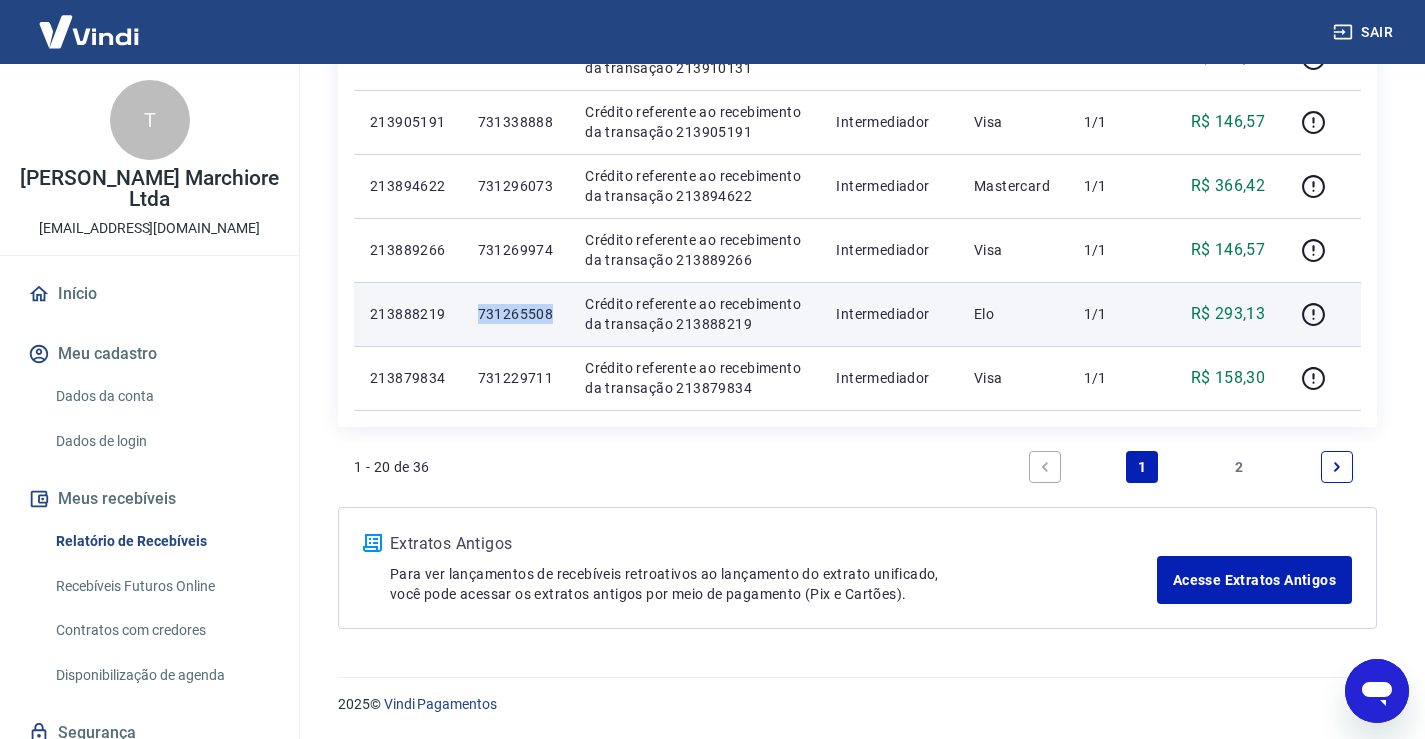 drag, startPoint x: 493, startPoint y: 312, endPoint x: 570, endPoint y: 313, distance: 77.00649 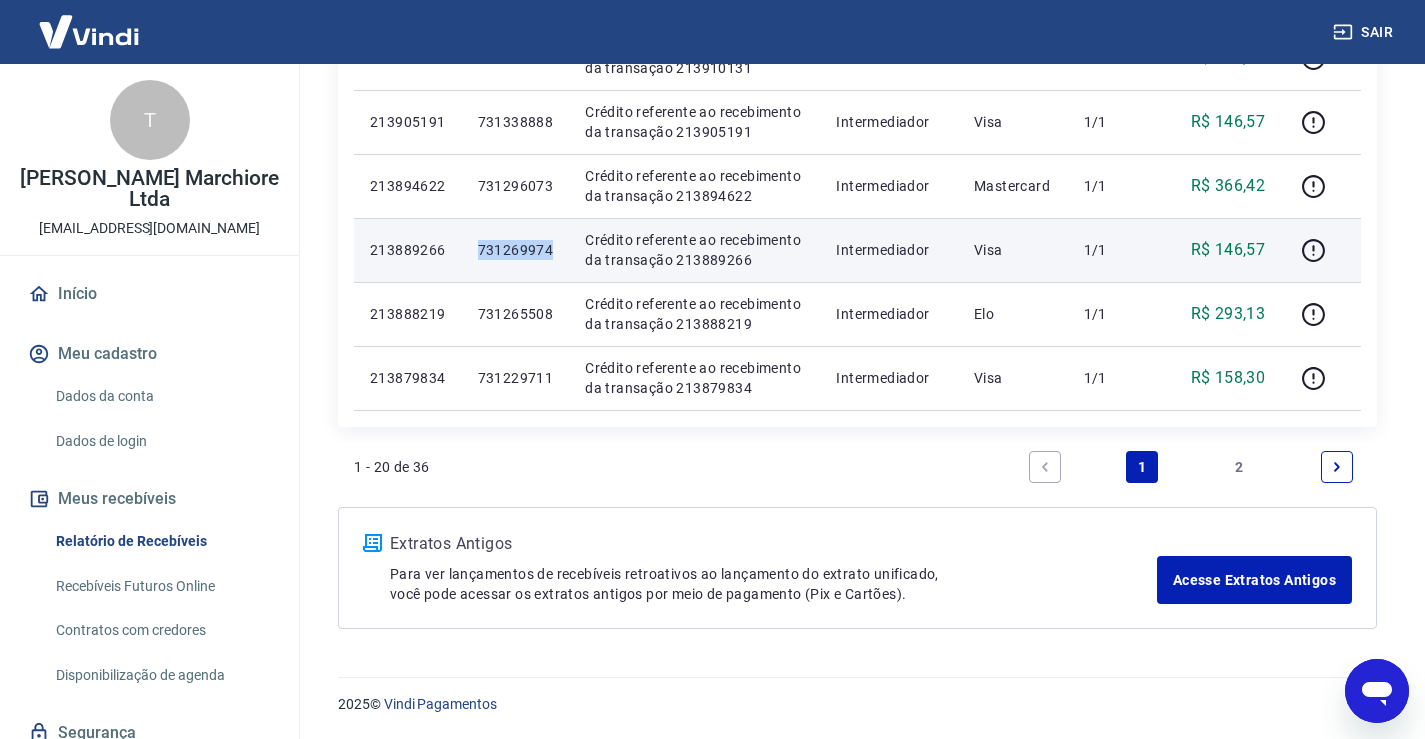 drag, startPoint x: 492, startPoint y: 247, endPoint x: 566, endPoint y: 249, distance: 74.02702 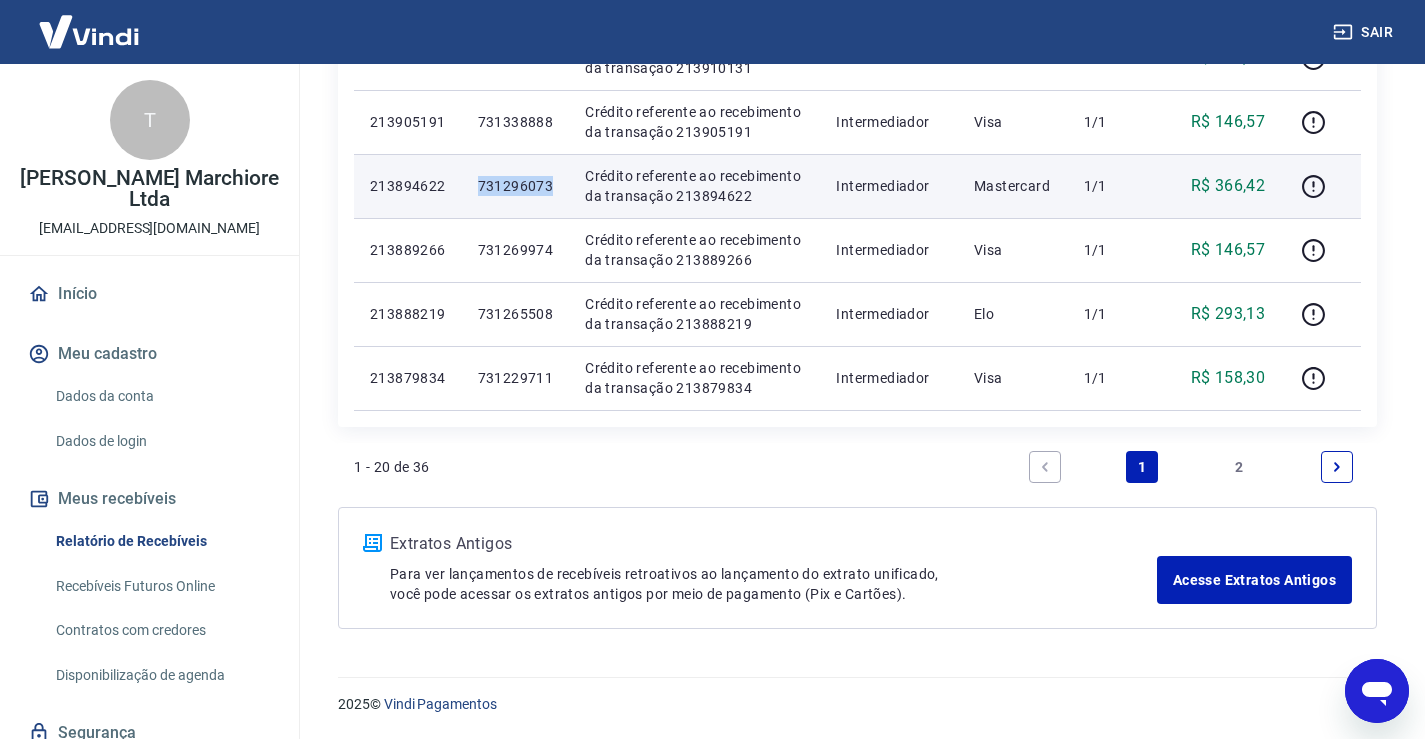 drag, startPoint x: 492, startPoint y: 184, endPoint x: 565, endPoint y: 189, distance: 73.171036 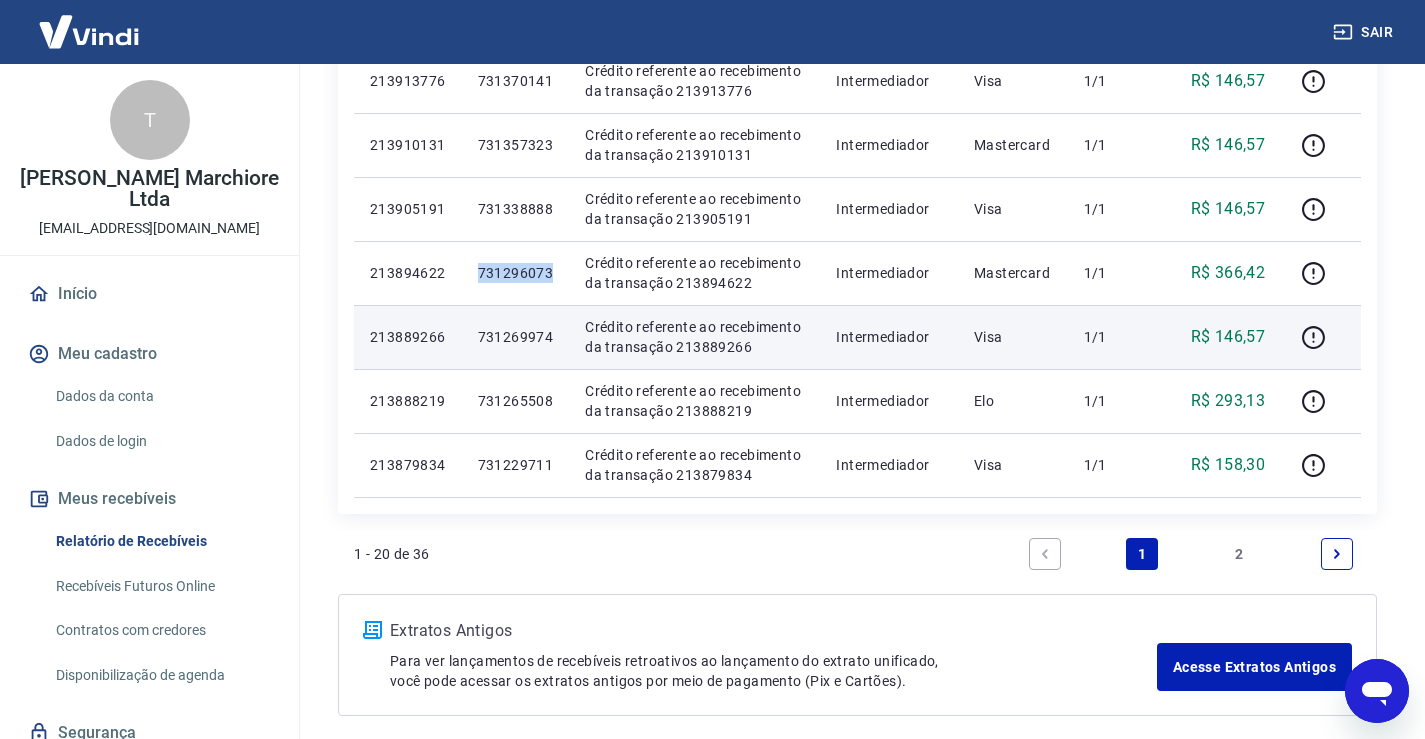 scroll, scrollTop: 1307, scrollLeft: 0, axis: vertical 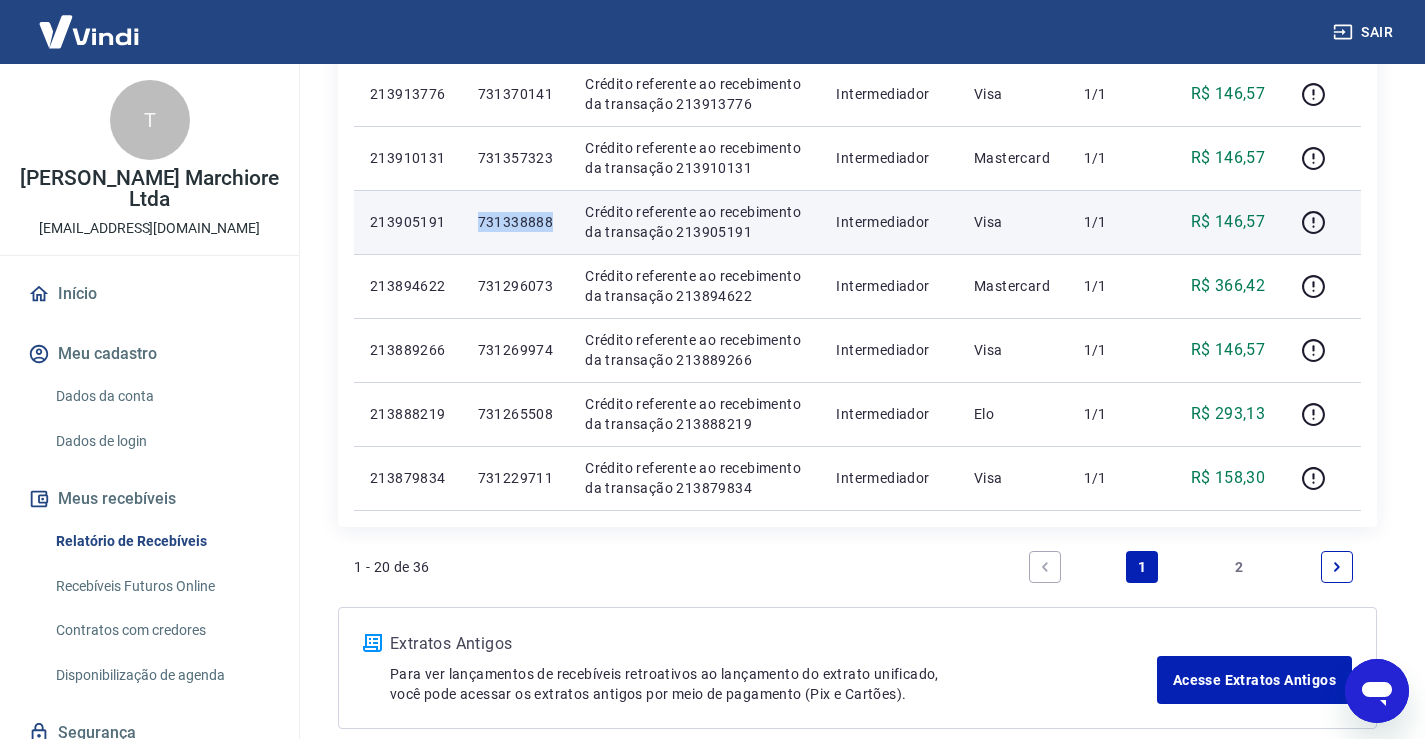 drag, startPoint x: 494, startPoint y: 219, endPoint x: 578, endPoint y: 218, distance: 84.00595 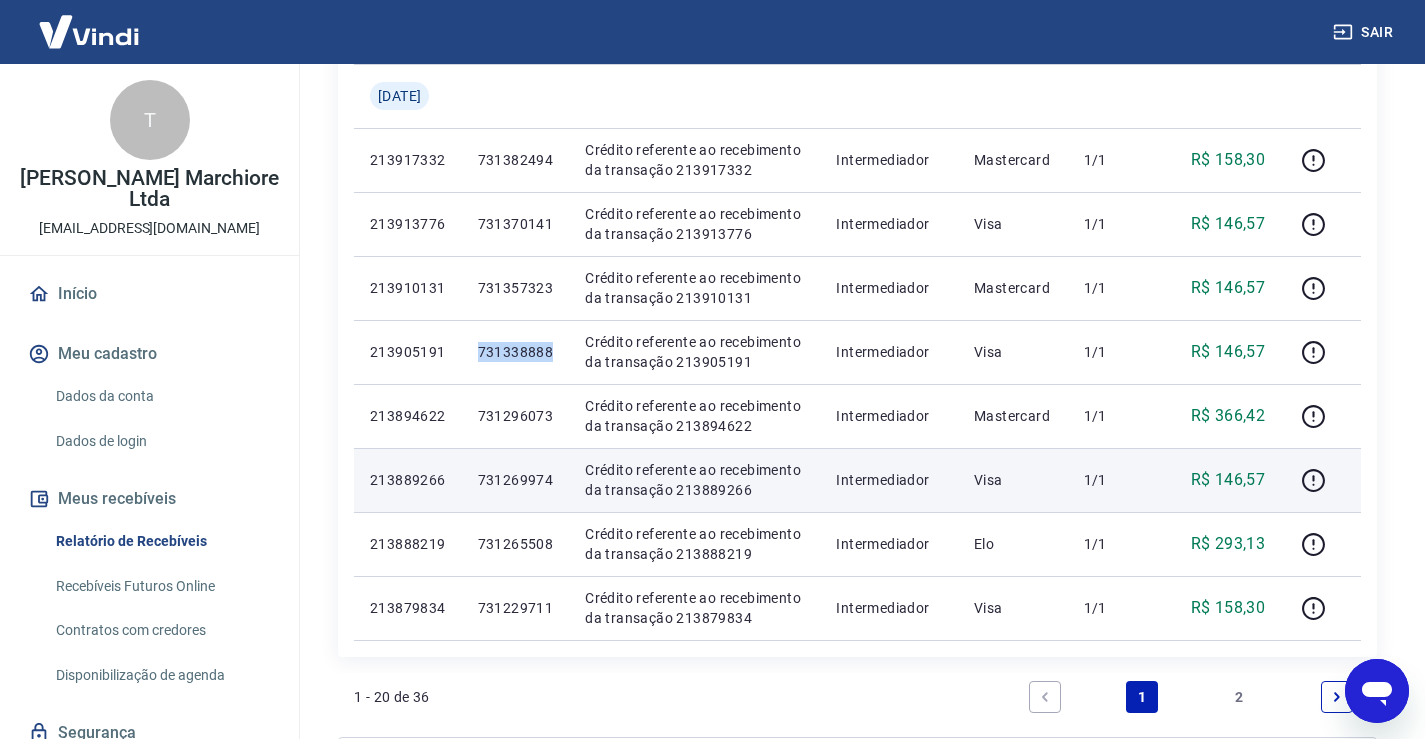 scroll, scrollTop: 1174, scrollLeft: 0, axis: vertical 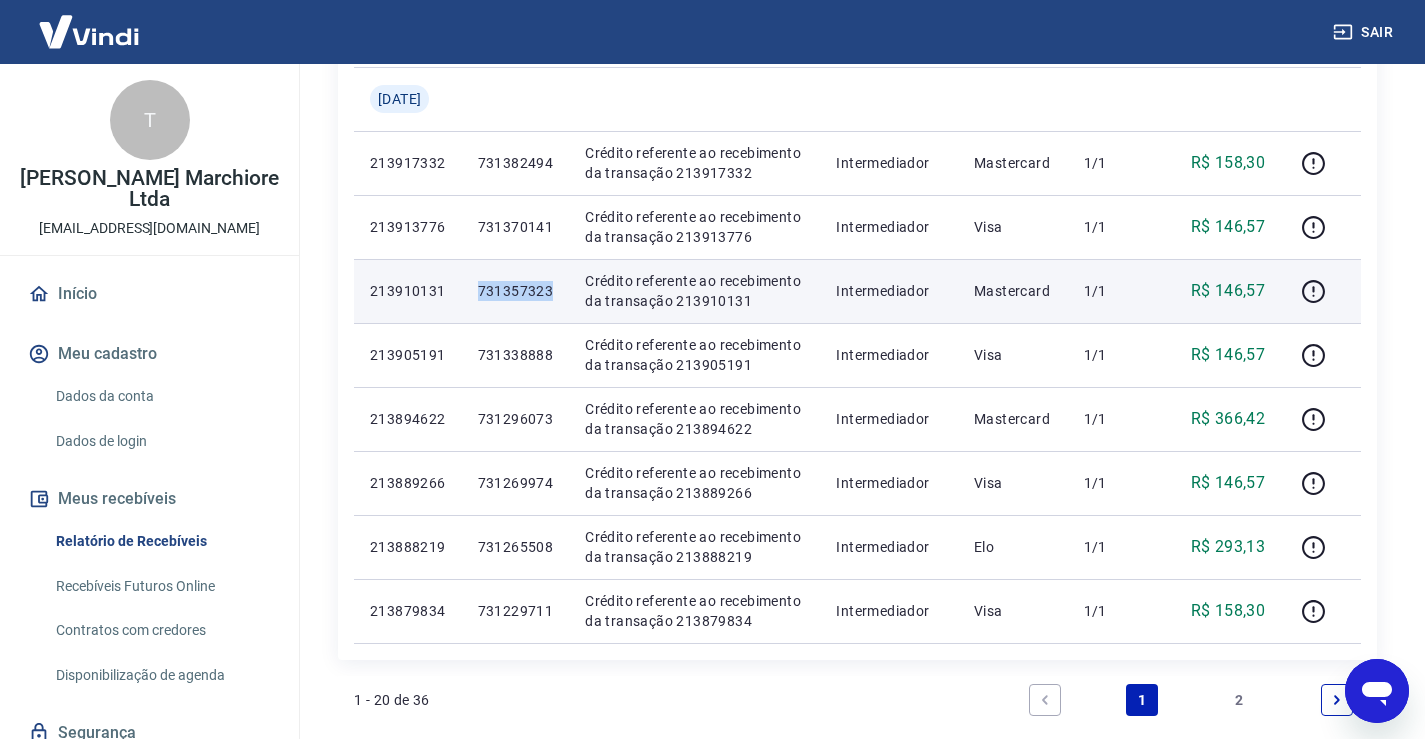 drag, startPoint x: 493, startPoint y: 288, endPoint x: 573, endPoint y: 293, distance: 80.1561 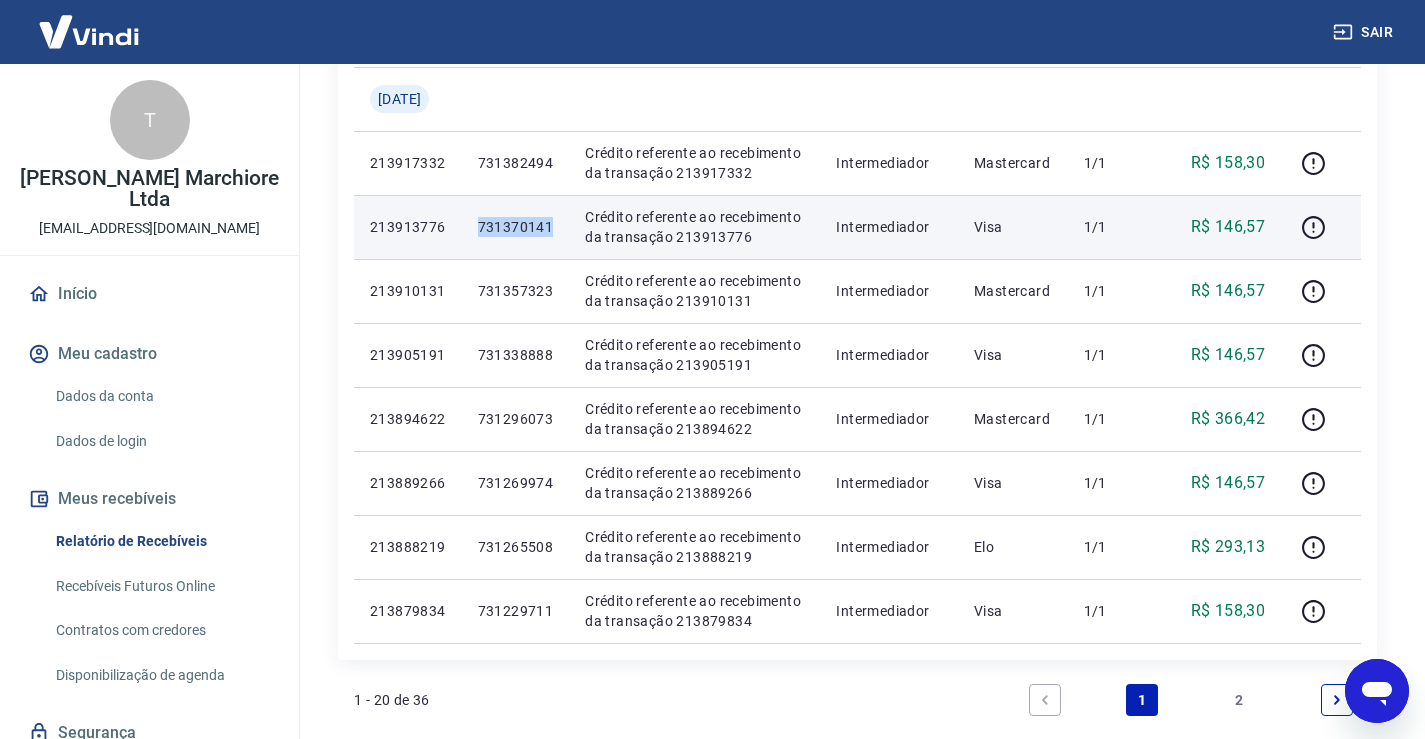 drag, startPoint x: 492, startPoint y: 226, endPoint x: 555, endPoint y: 230, distance: 63.126858 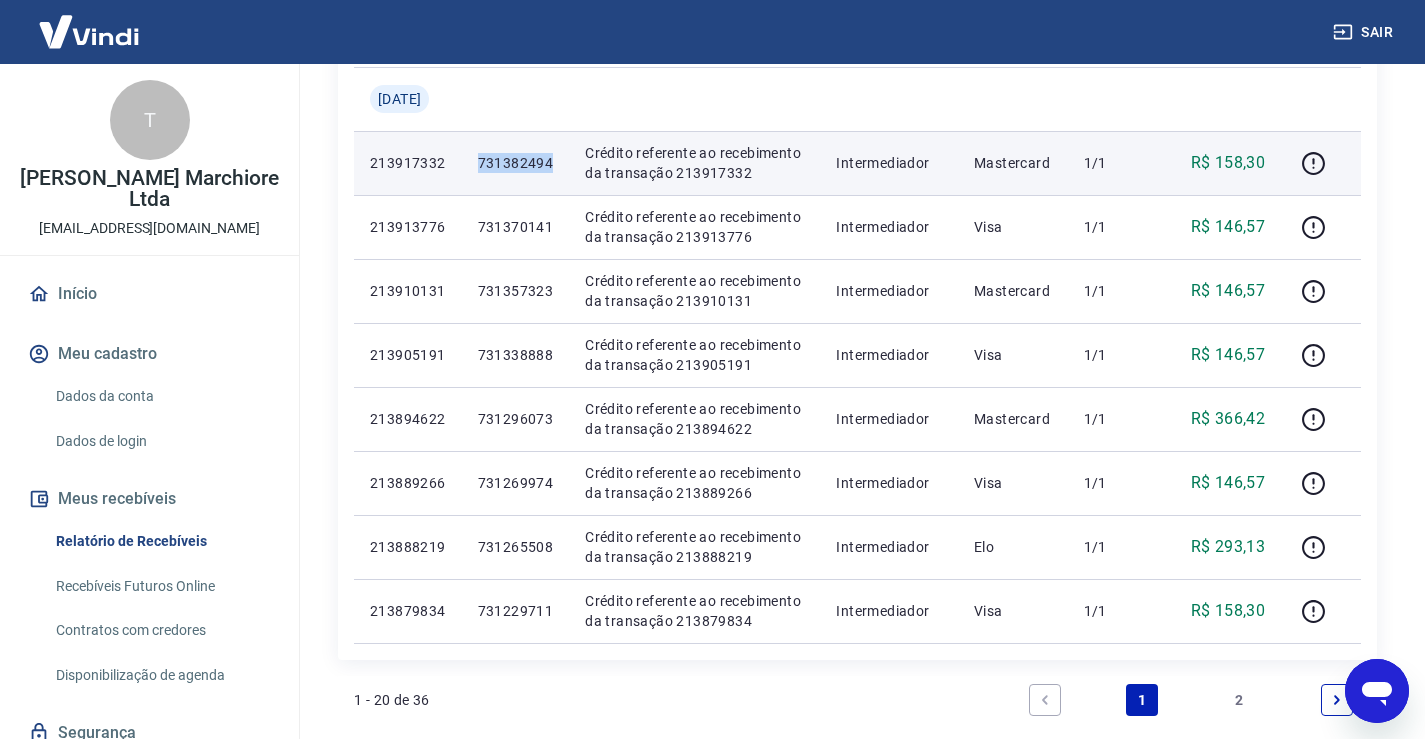 drag, startPoint x: 493, startPoint y: 160, endPoint x: 568, endPoint y: 164, distance: 75.10659 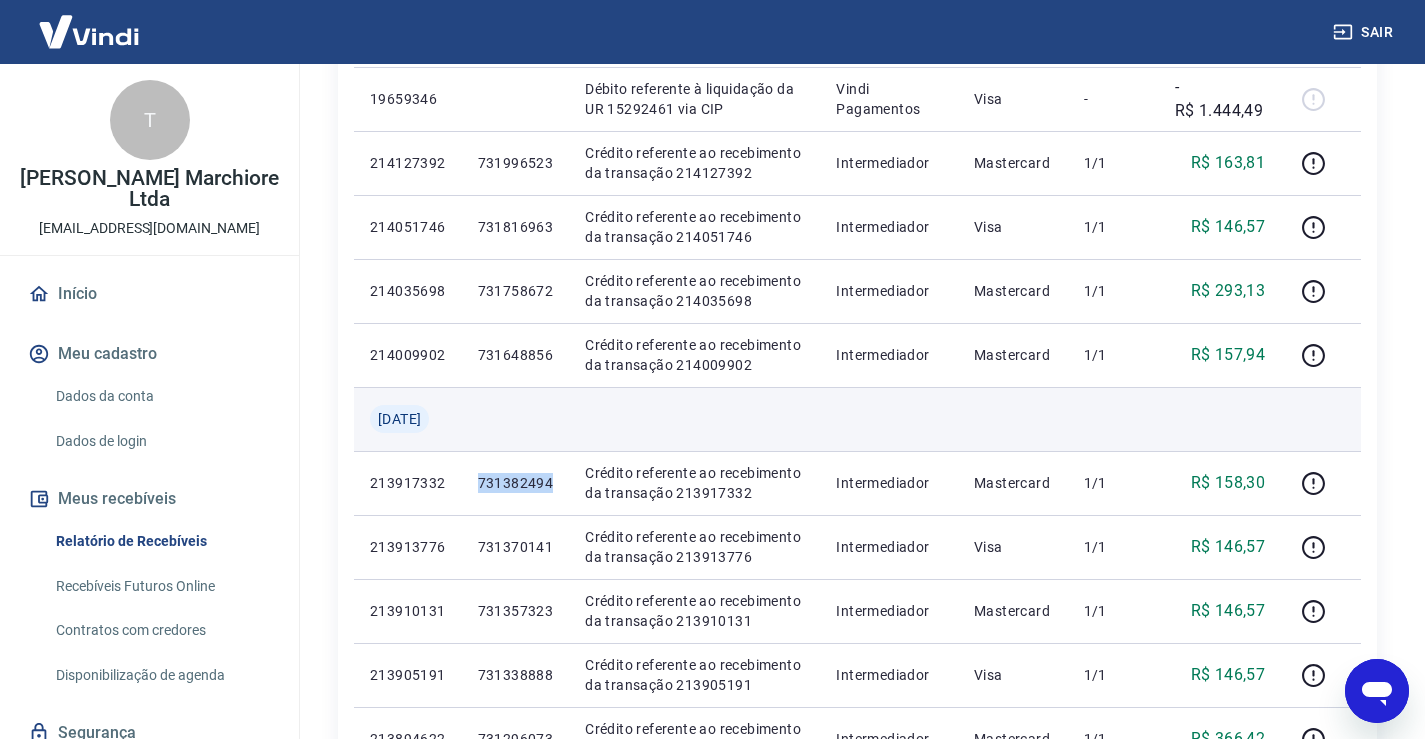scroll, scrollTop: 840, scrollLeft: 0, axis: vertical 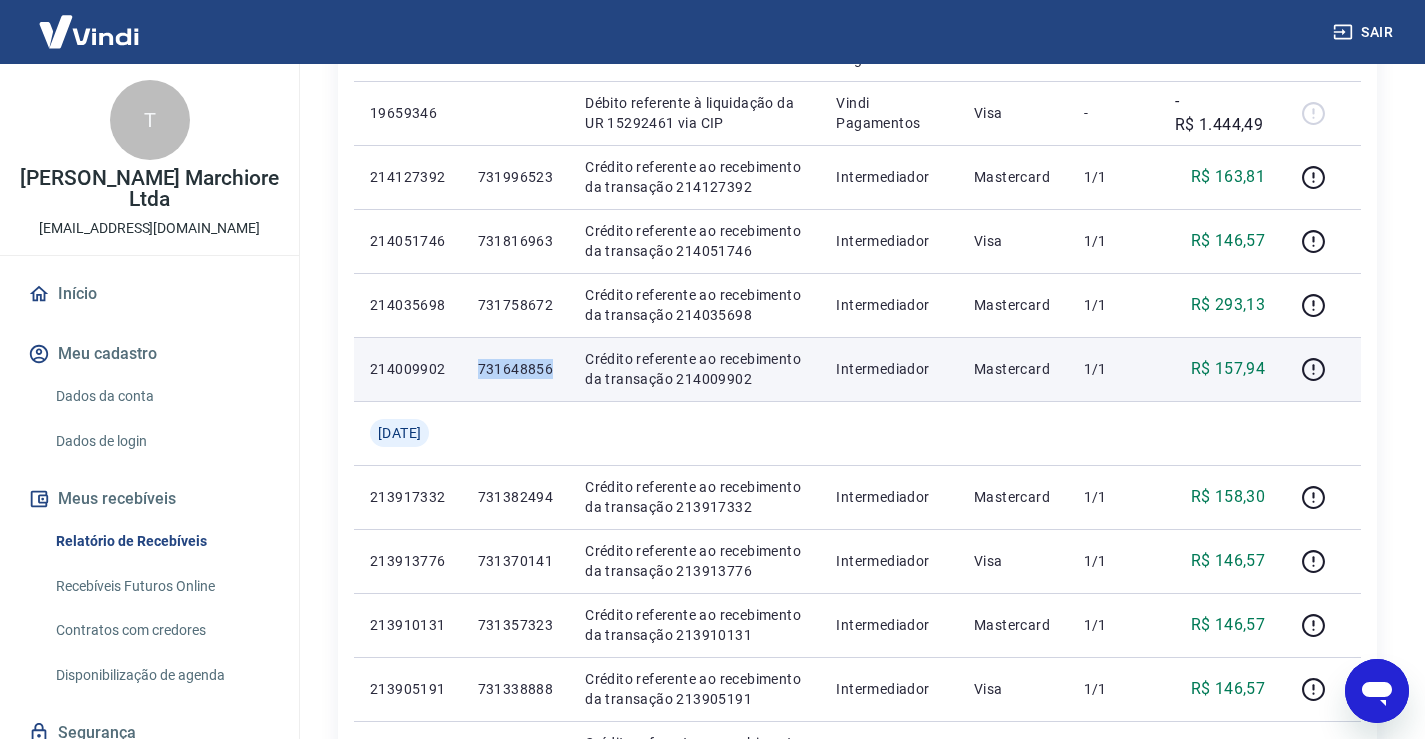 drag, startPoint x: 493, startPoint y: 360, endPoint x: 556, endPoint y: 373, distance: 64.327286 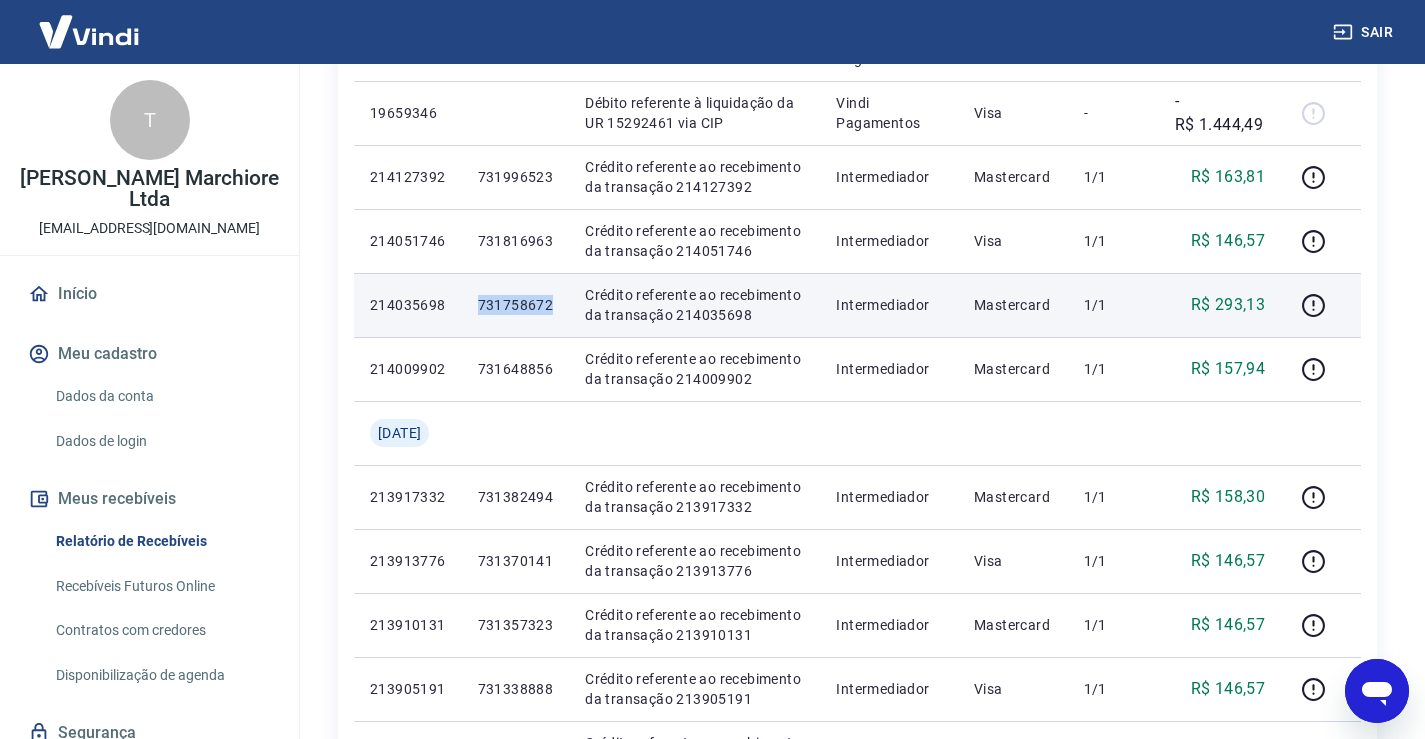 drag, startPoint x: 494, startPoint y: 303, endPoint x: 567, endPoint y: 308, distance: 73.171036 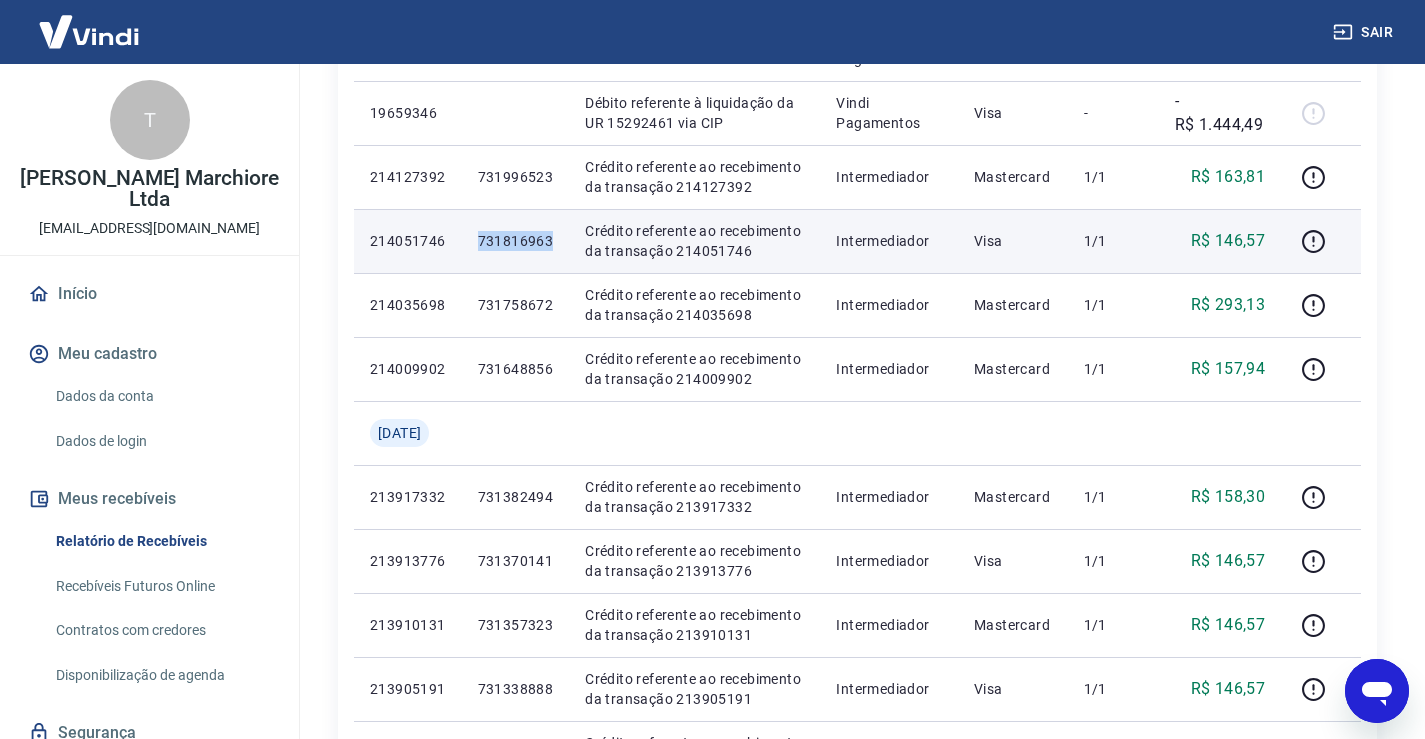 drag, startPoint x: 494, startPoint y: 240, endPoint x: 571, endPoint y: 244, distance: 77.10383 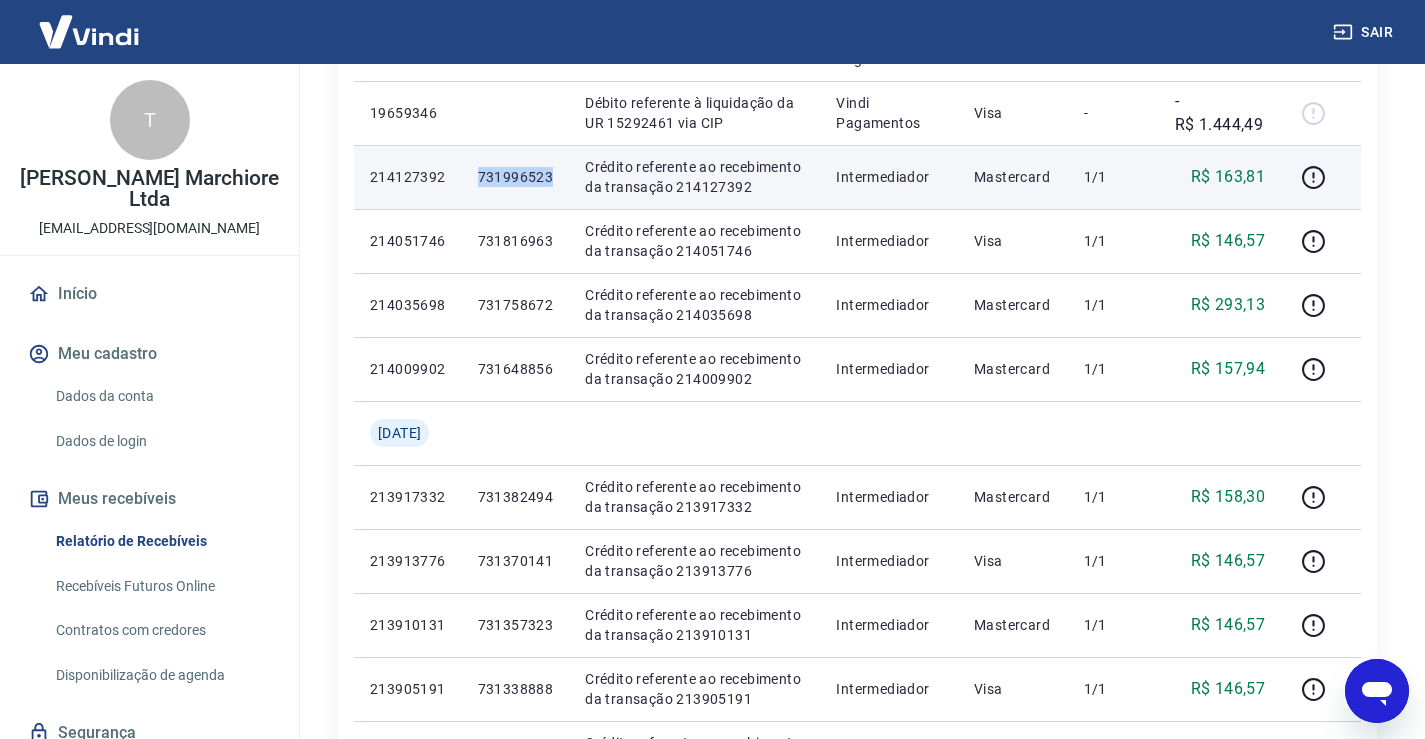 drag, startPoint x: 494, startPoint y: 176, endPoint x: 573, endPoint y: 179, distance: 79.05694 